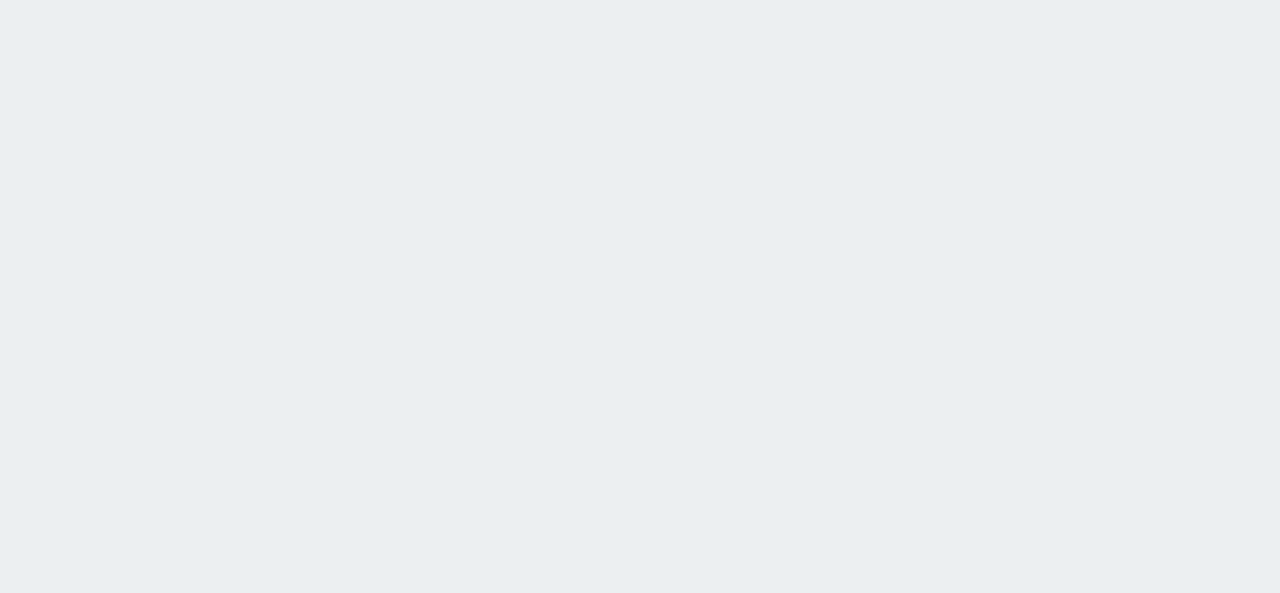 scroll, scrollTop: 0, scrollLeft: 0, axis: both 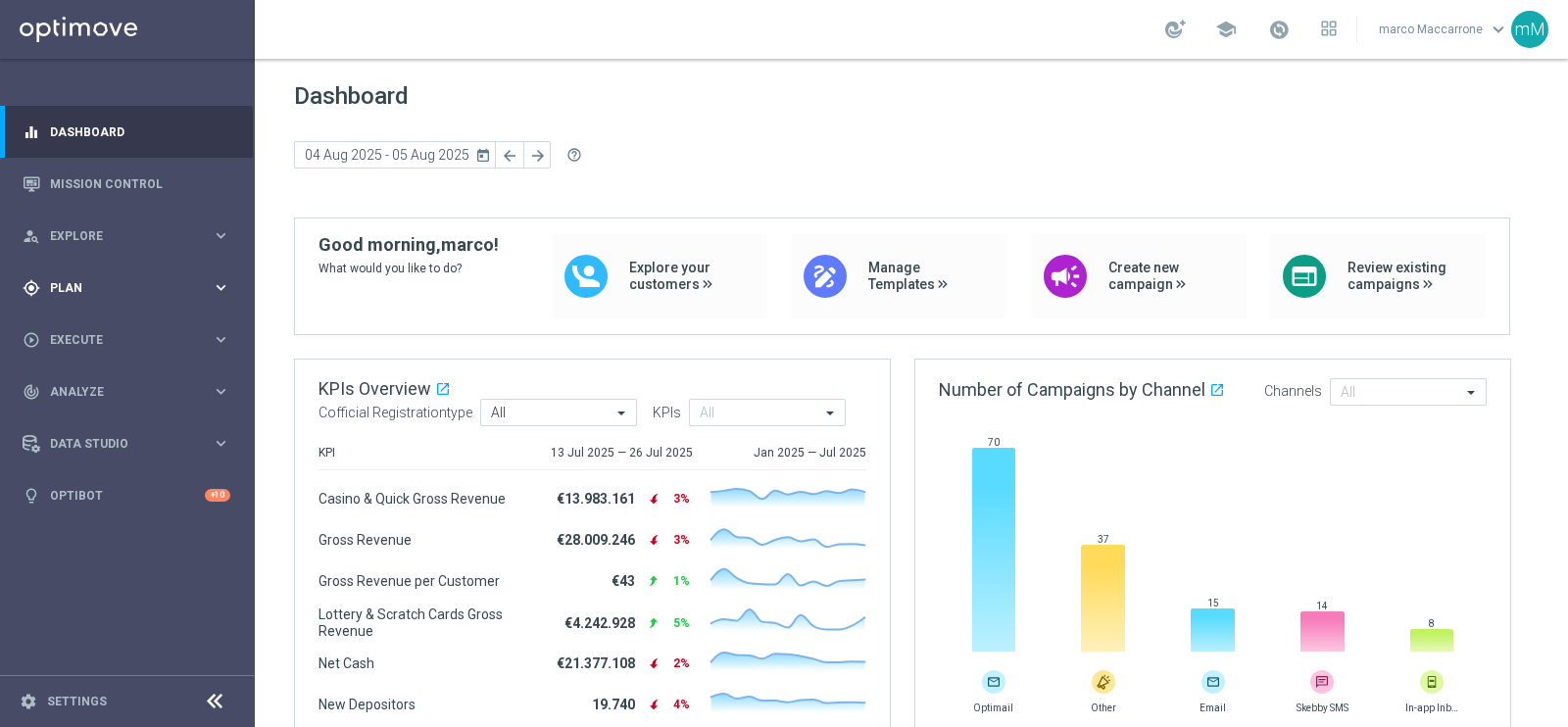 click on "Plan" at bounding box center [130, 288] 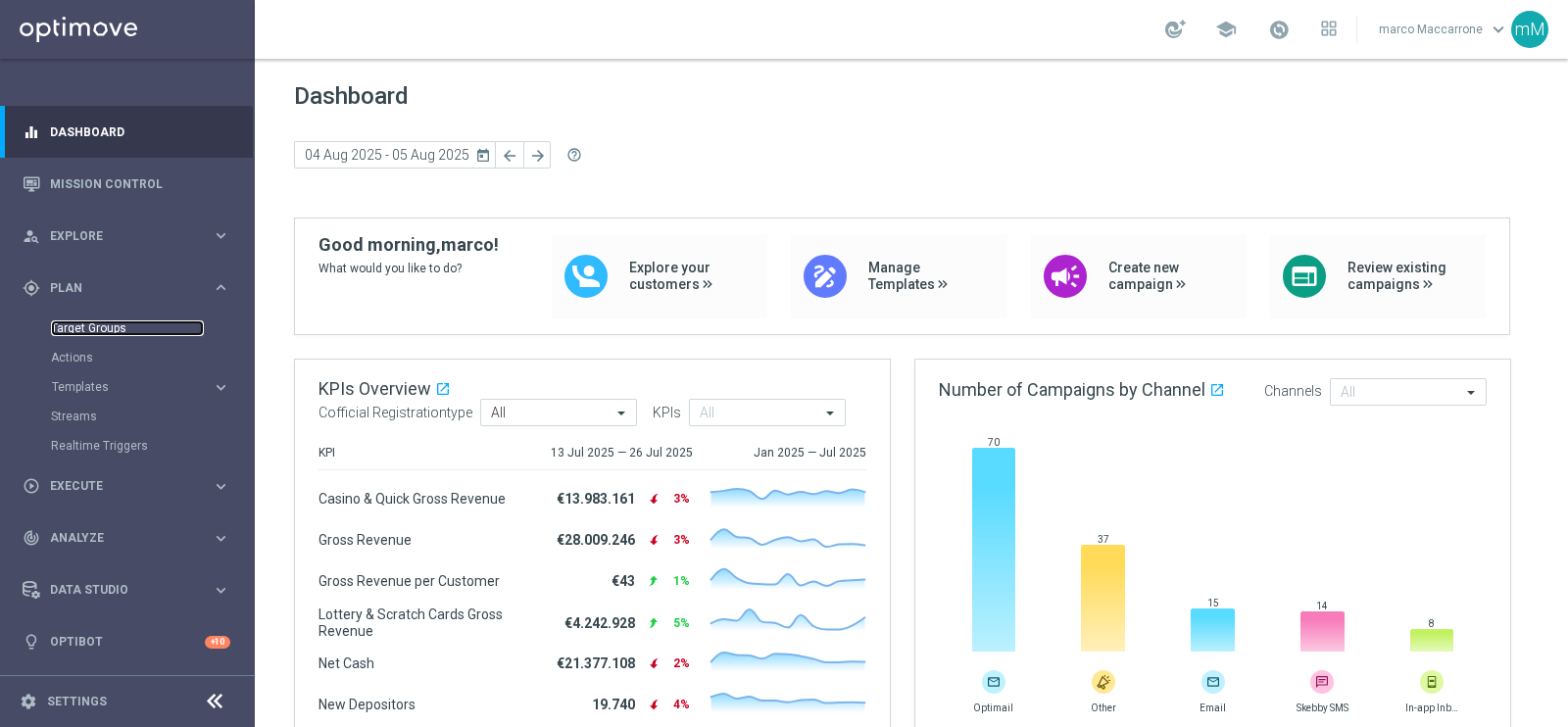 click on "Target Groups" at bounding box center [127, 328] 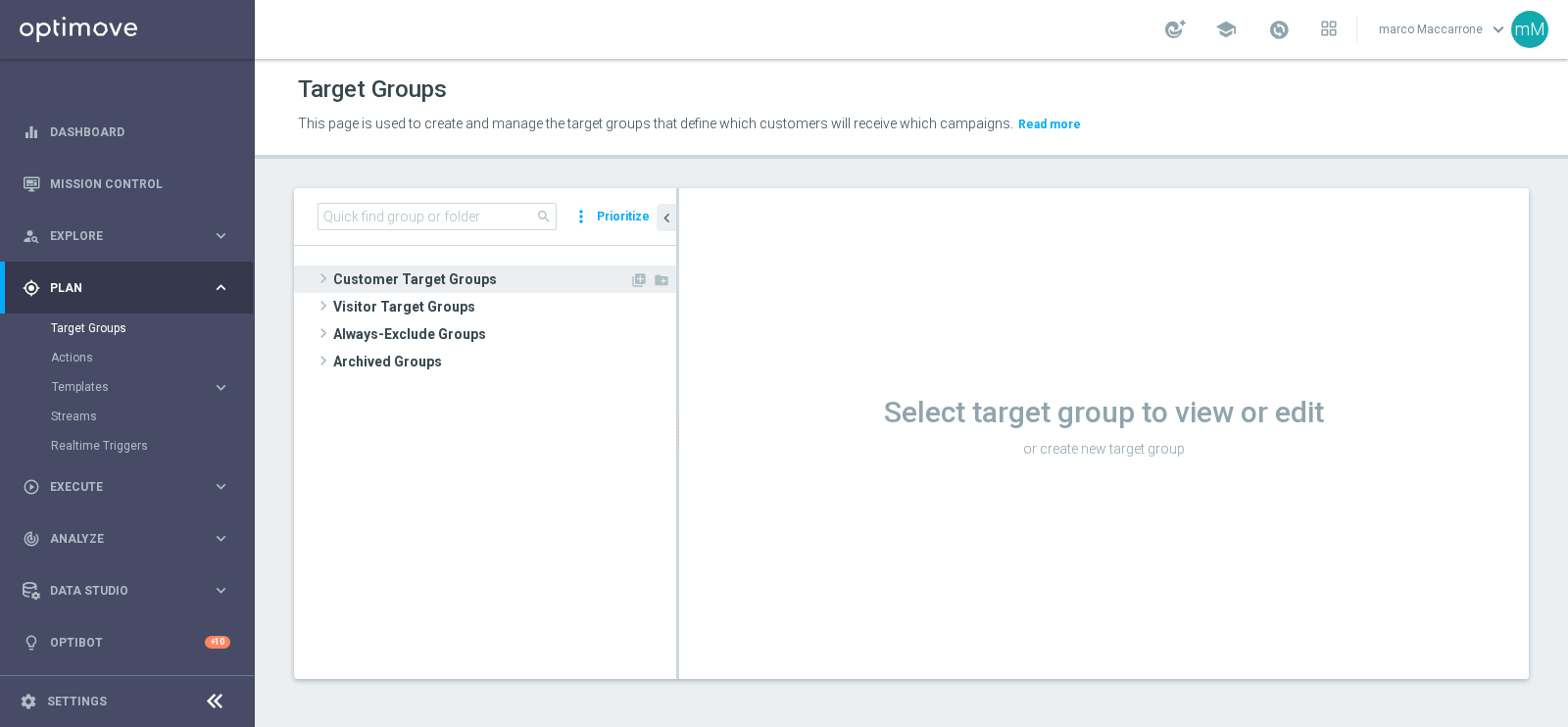 click on "Customer Target Groups" at bounding box center (481, 279) 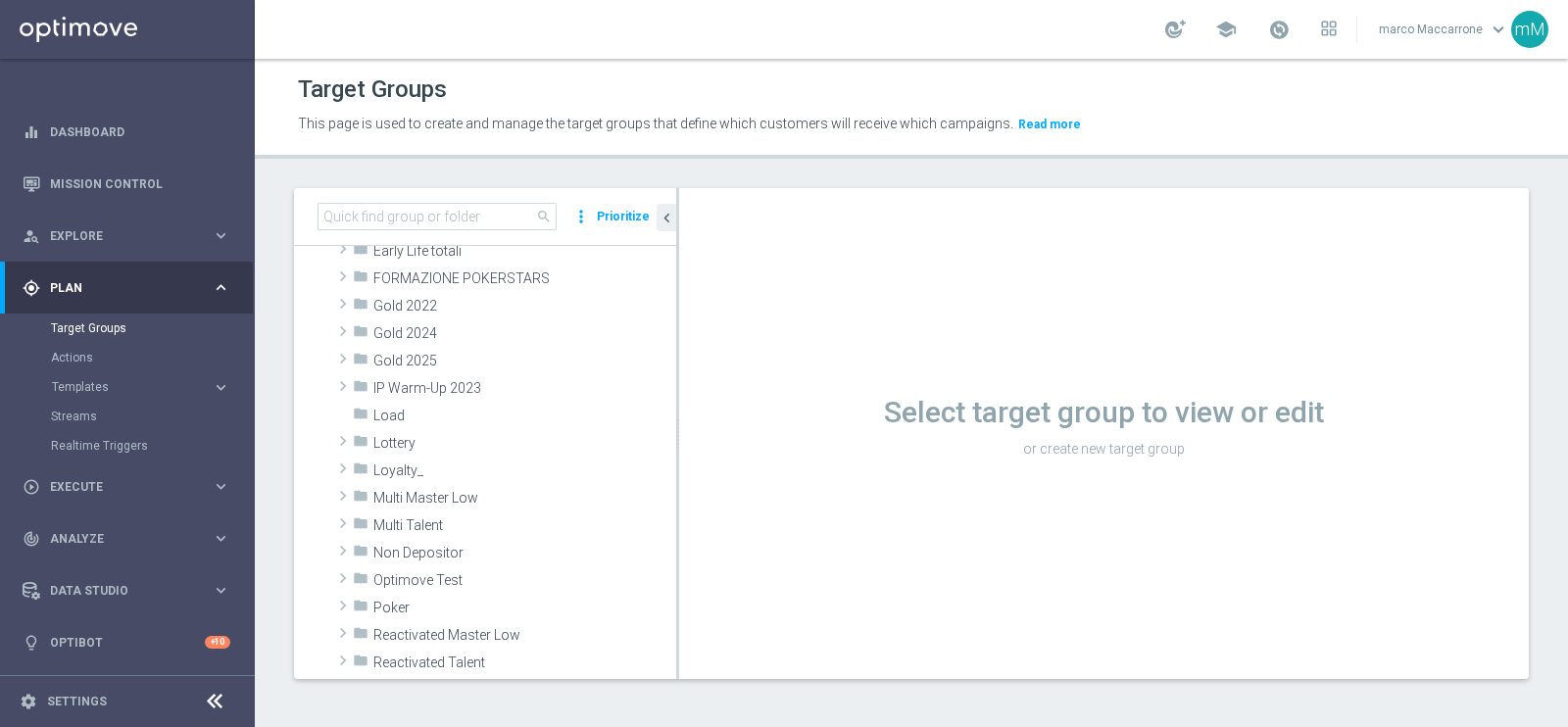 scroll, scrollTop: 367, scrollLeft: 0, axis: vertical 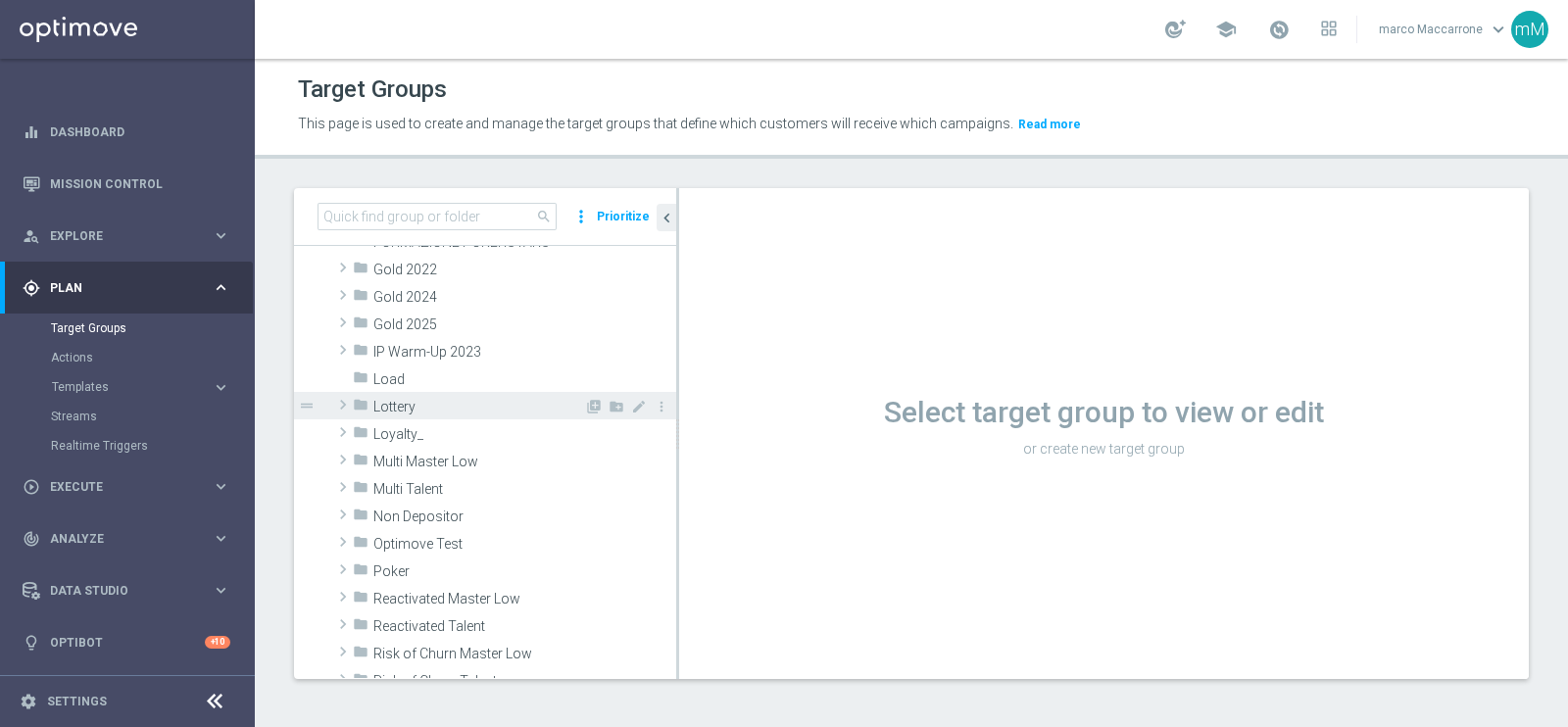 click on "Lottery" at bounding box center (478, 407) 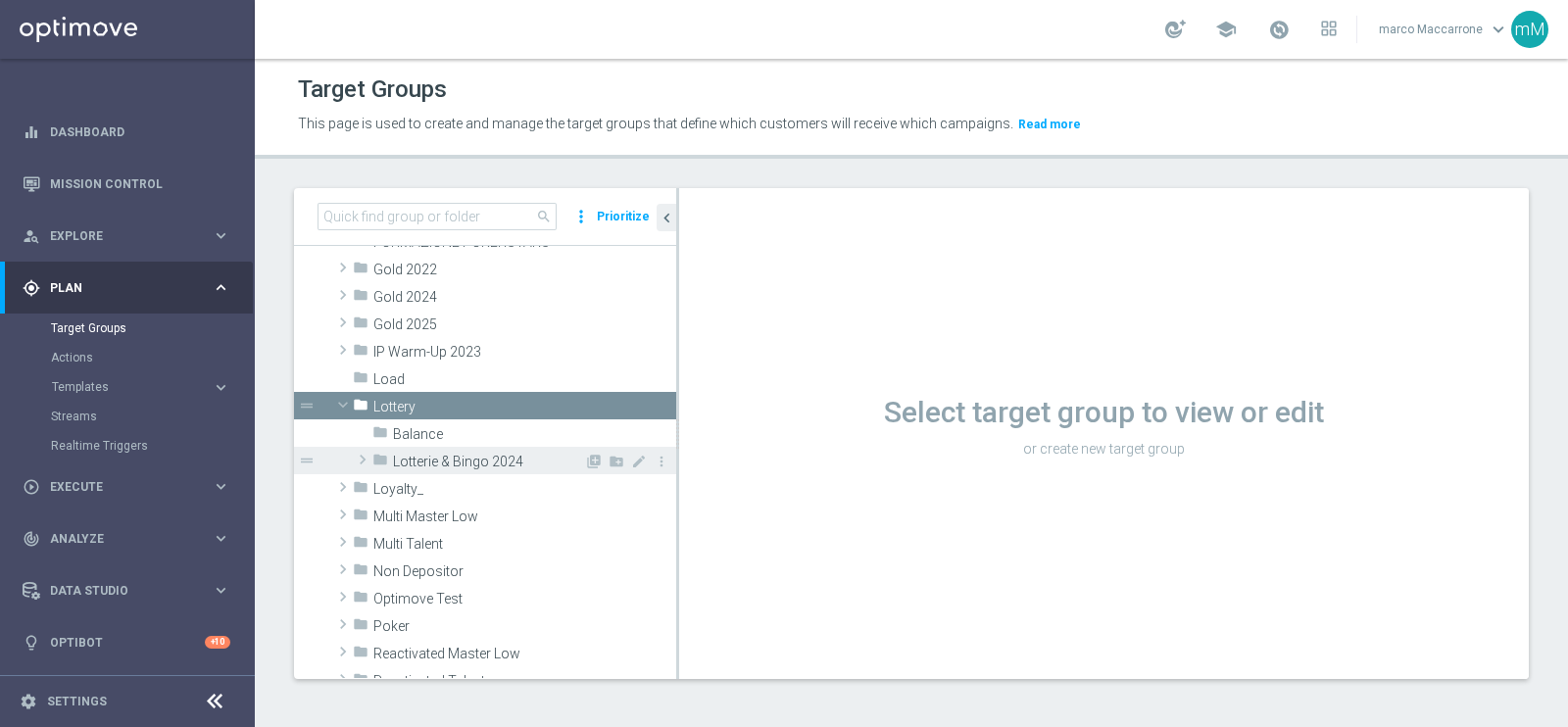 click on "Lotterie & Bingo 2024" at bounding box center [488, 461] 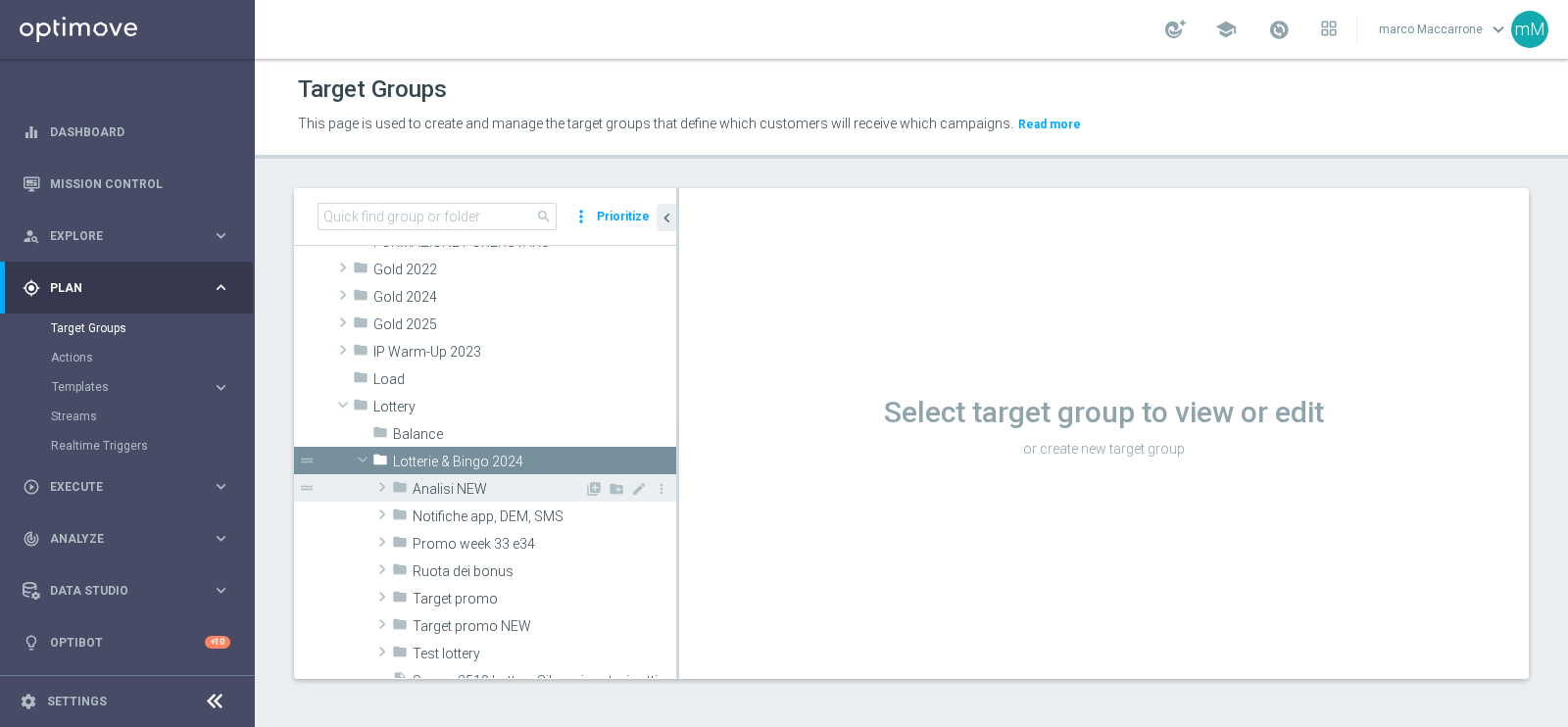 click on "Analisi NEW" at bounding box center [498, 489] 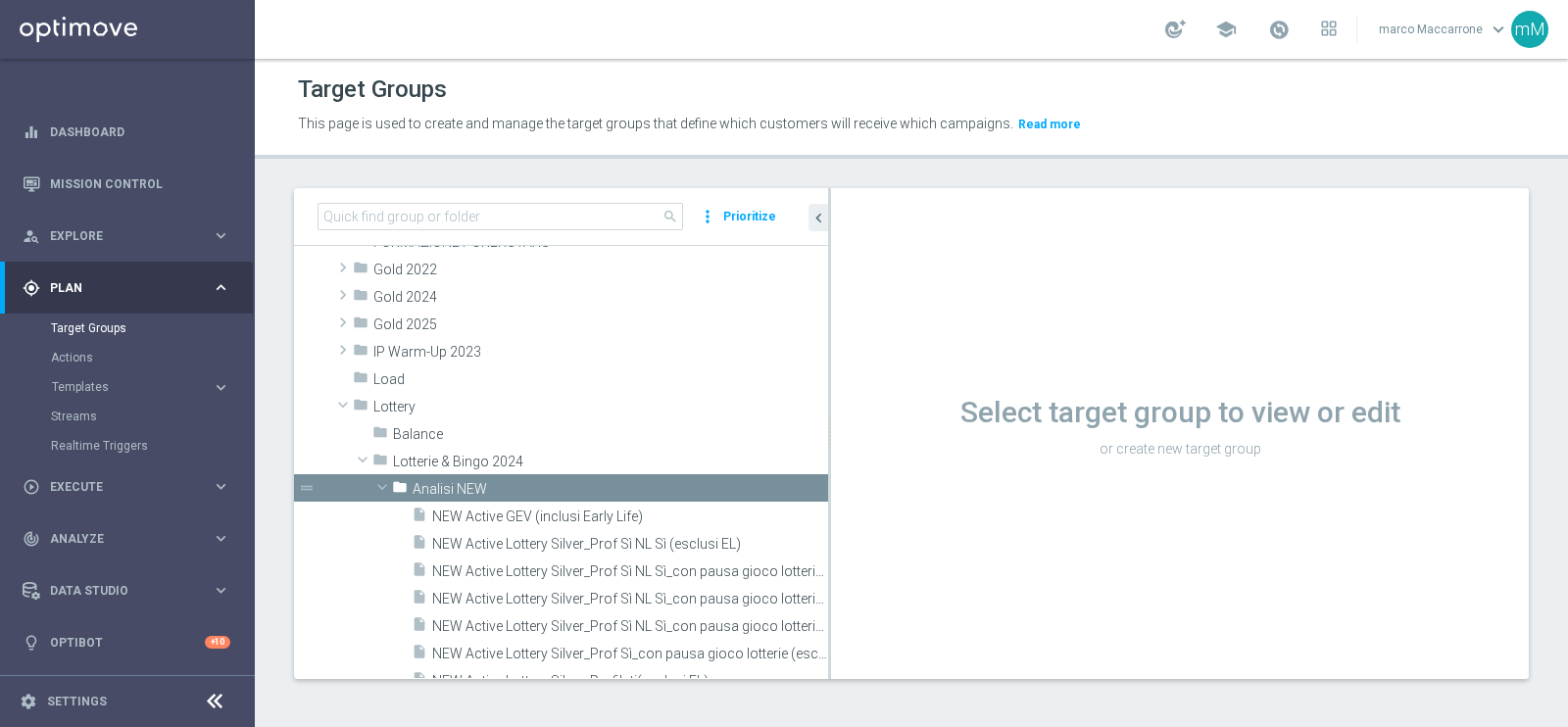 drag, startPoint x: 676, startPoint y: 497, endPoint x: 1031, endPoint y: 509, distance: 355.20276 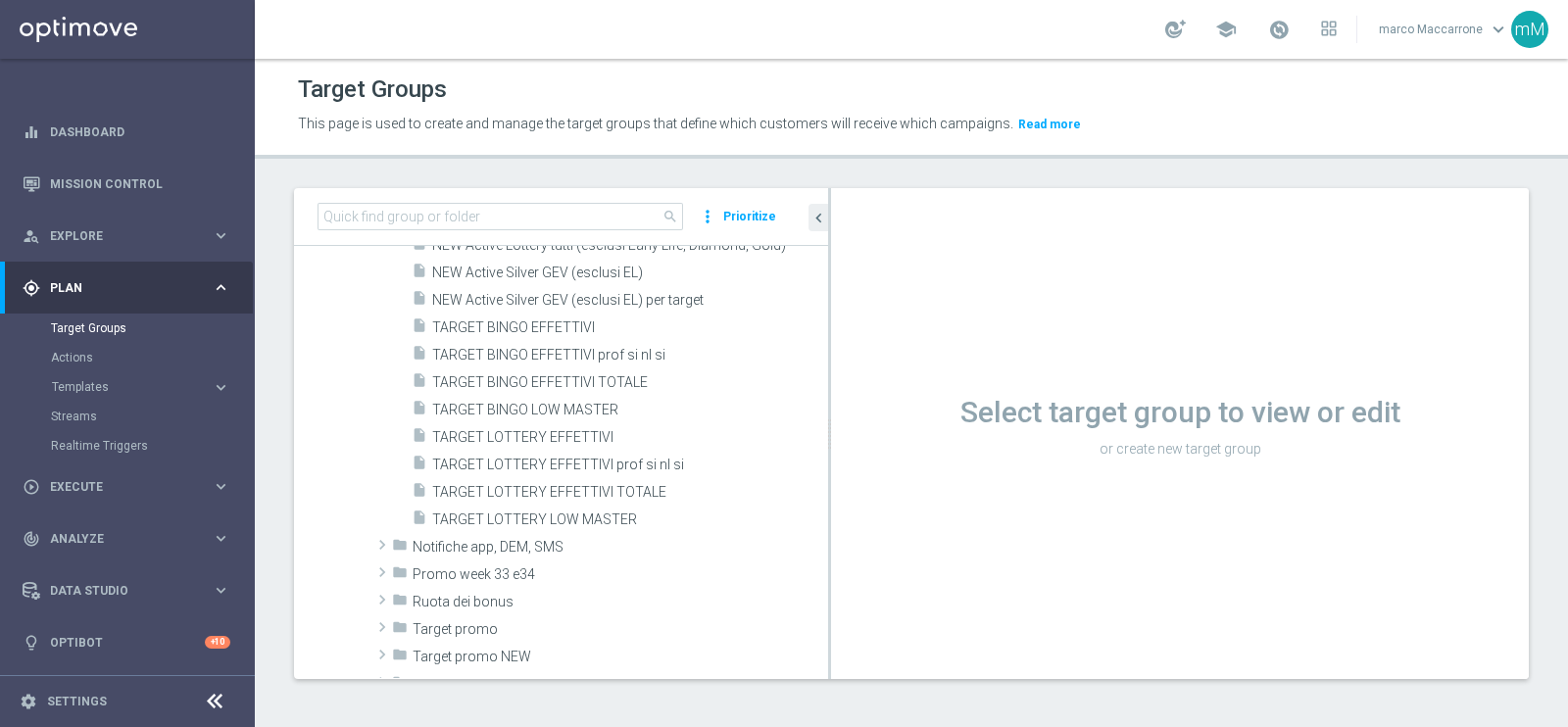 scroll, scrollTop: 856, scrollLeft: 0, axis: vertical 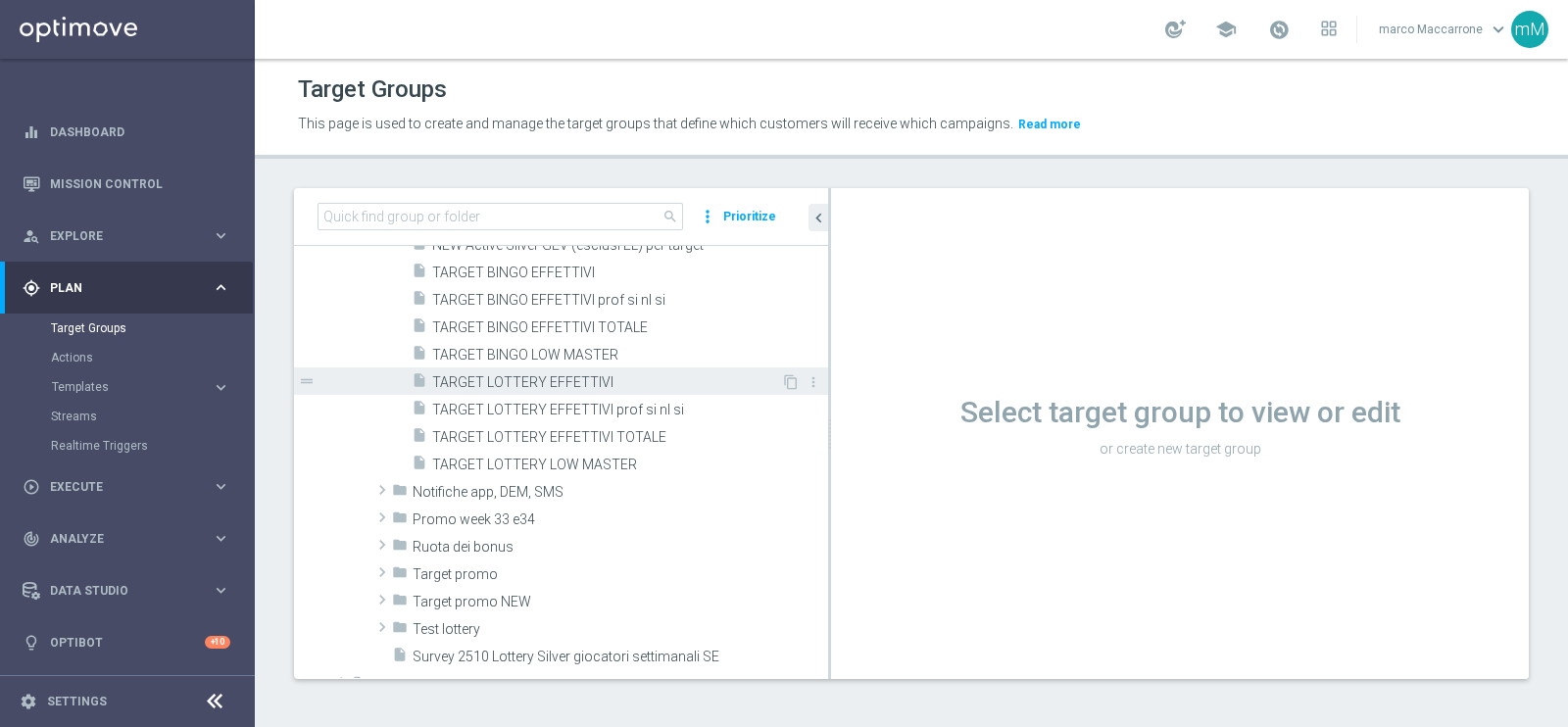 click on "TARGET LOTTERY EFFETTIVI" at bounding box center (607, 382) 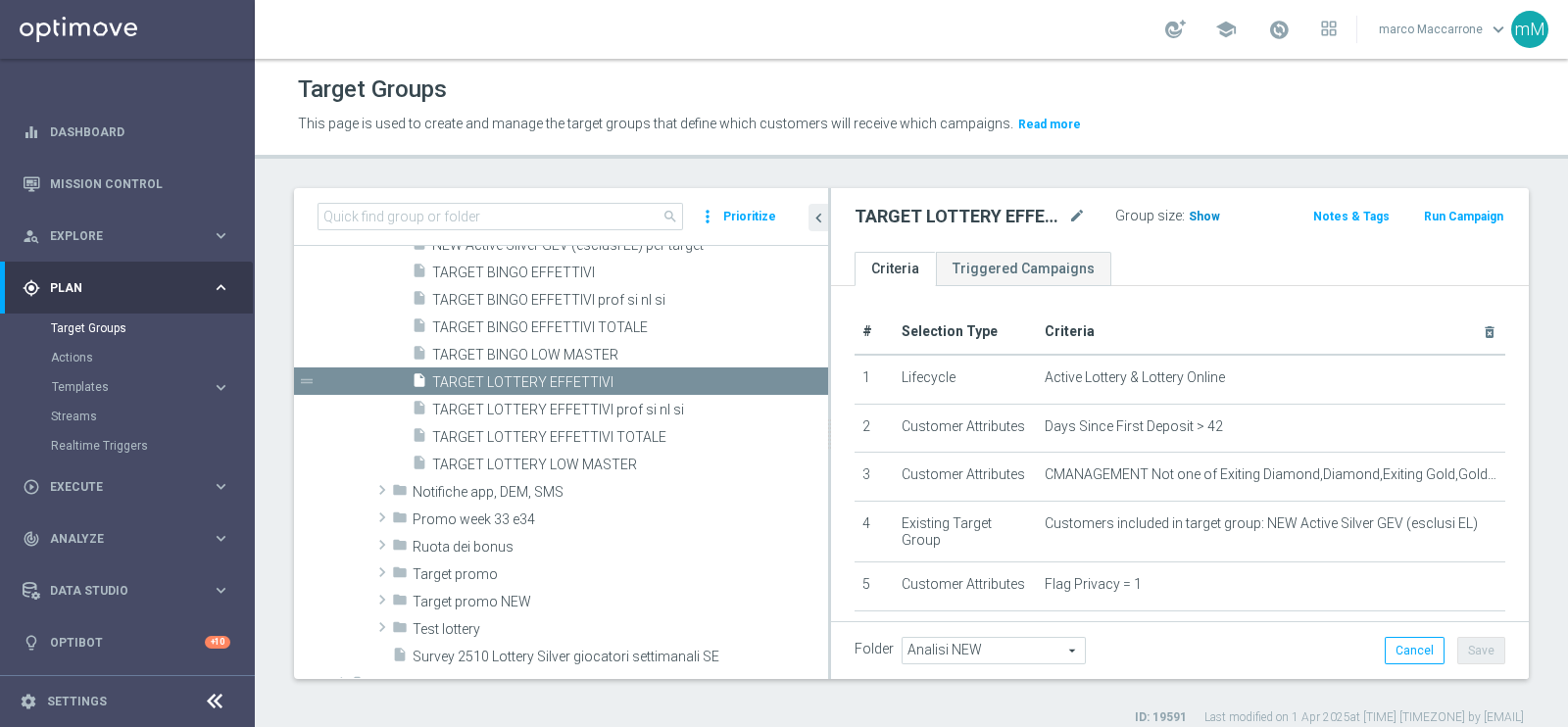 click on "Show" 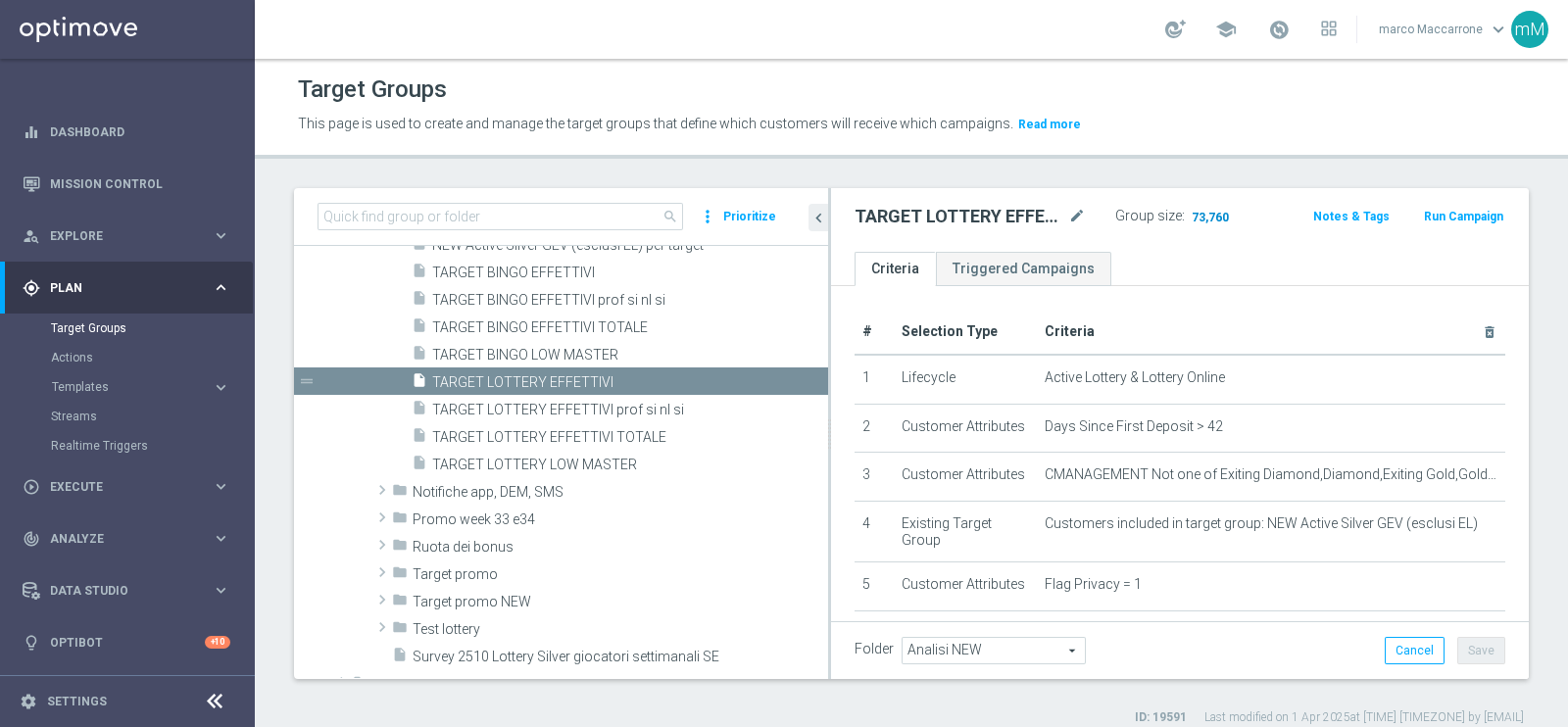 click on "73,760" 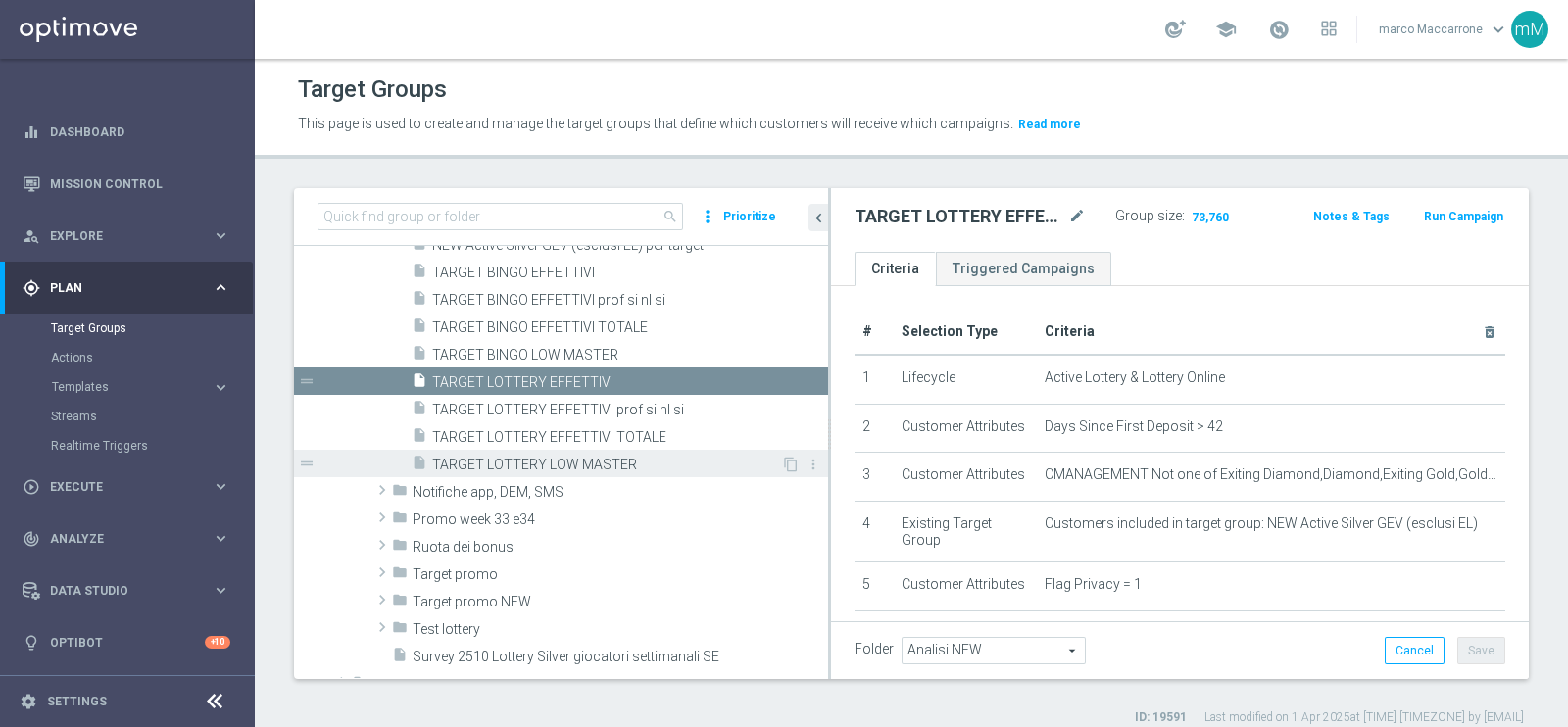 click on "TARGET LOTTERY LOW MASTER" at bounding box center [607, 464] 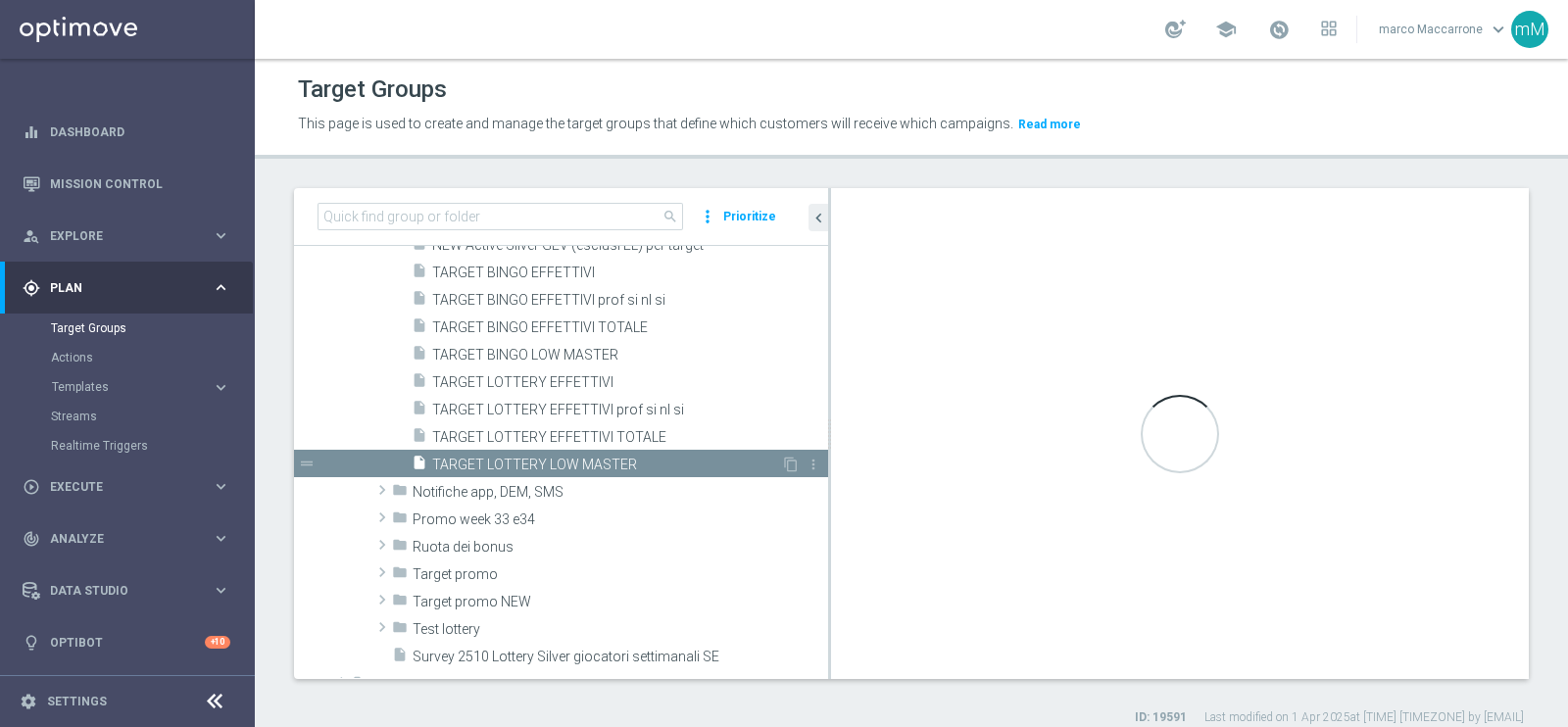 type on "(1 and 2 and 3 and 4 and 5 and 6 and 7 and 8 and 12 and 13 and (11 or (9 and 10)))" 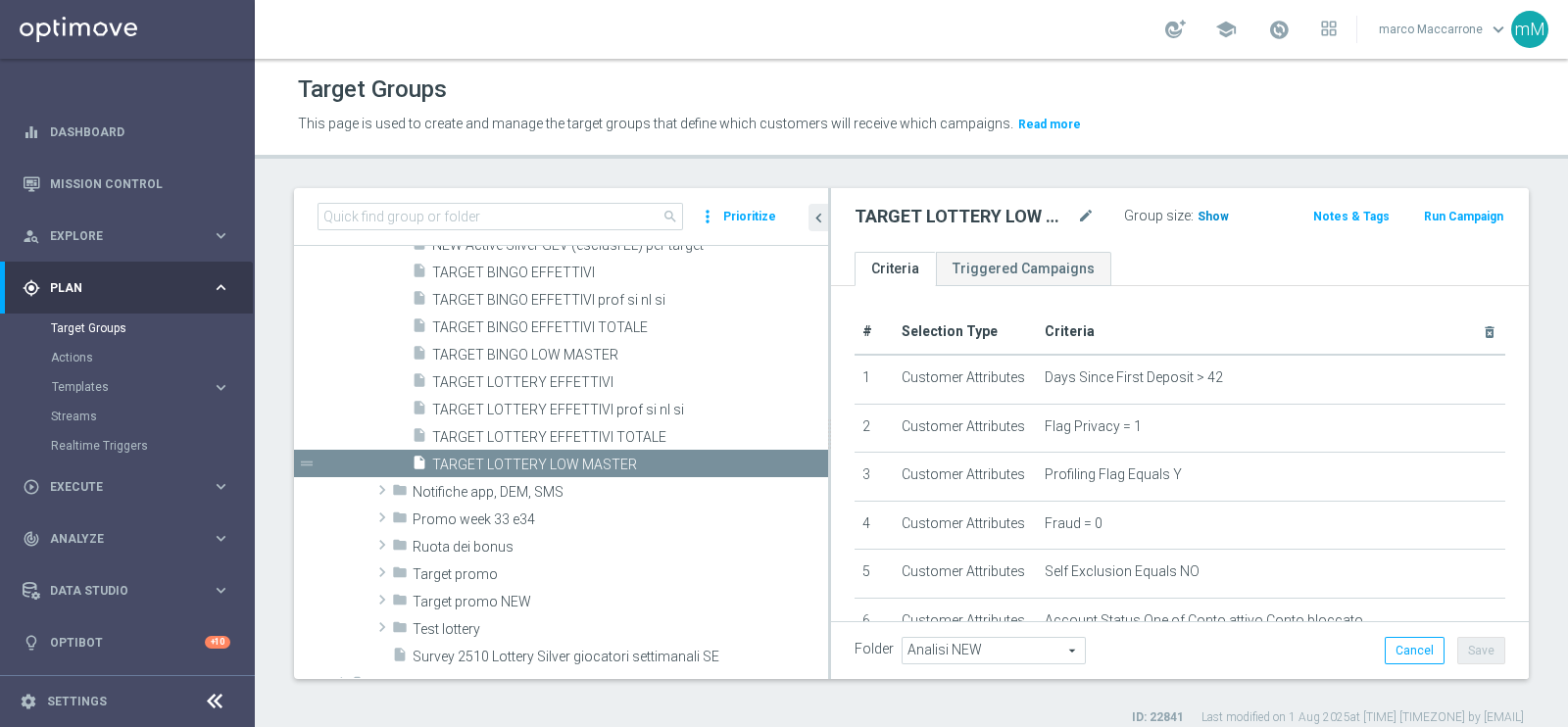 click on "Show" 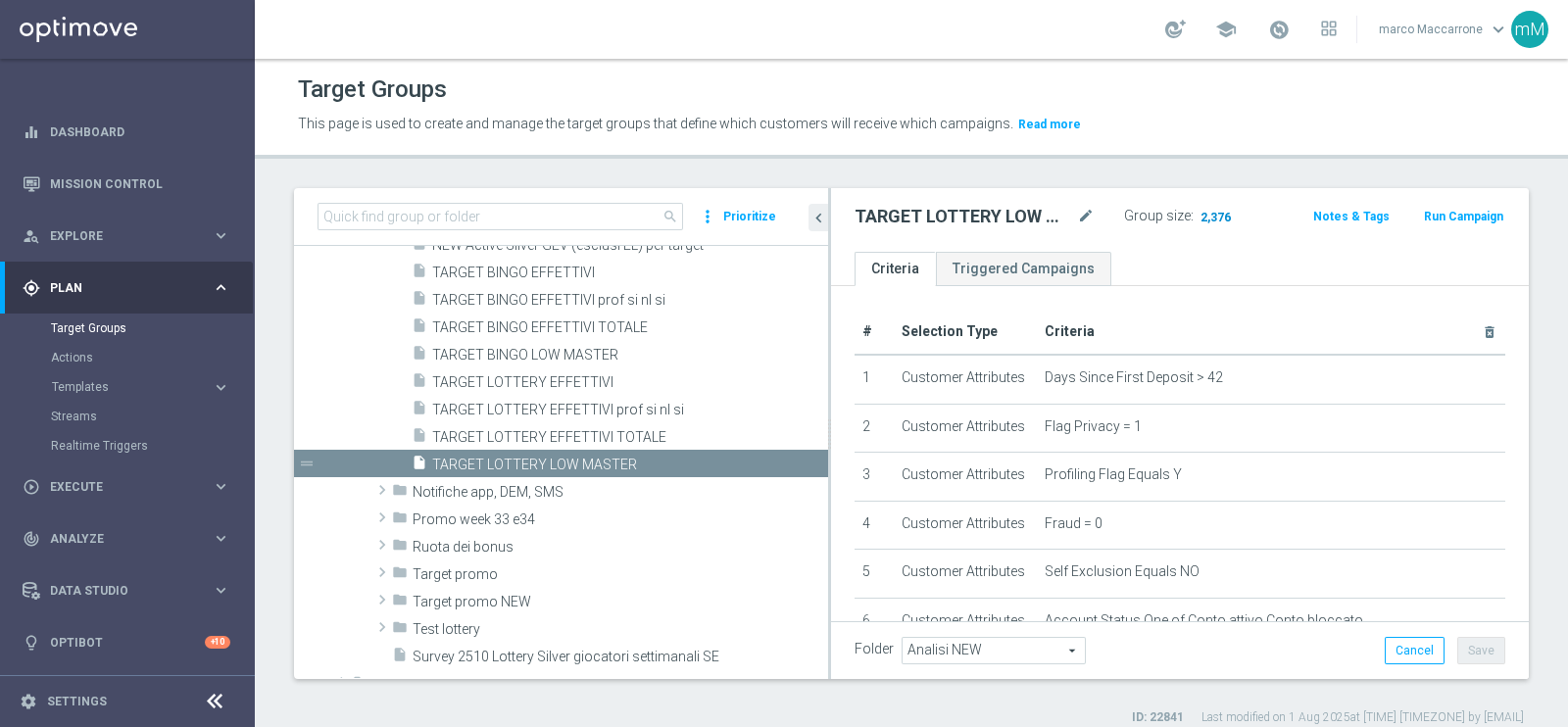 click on "2,376" 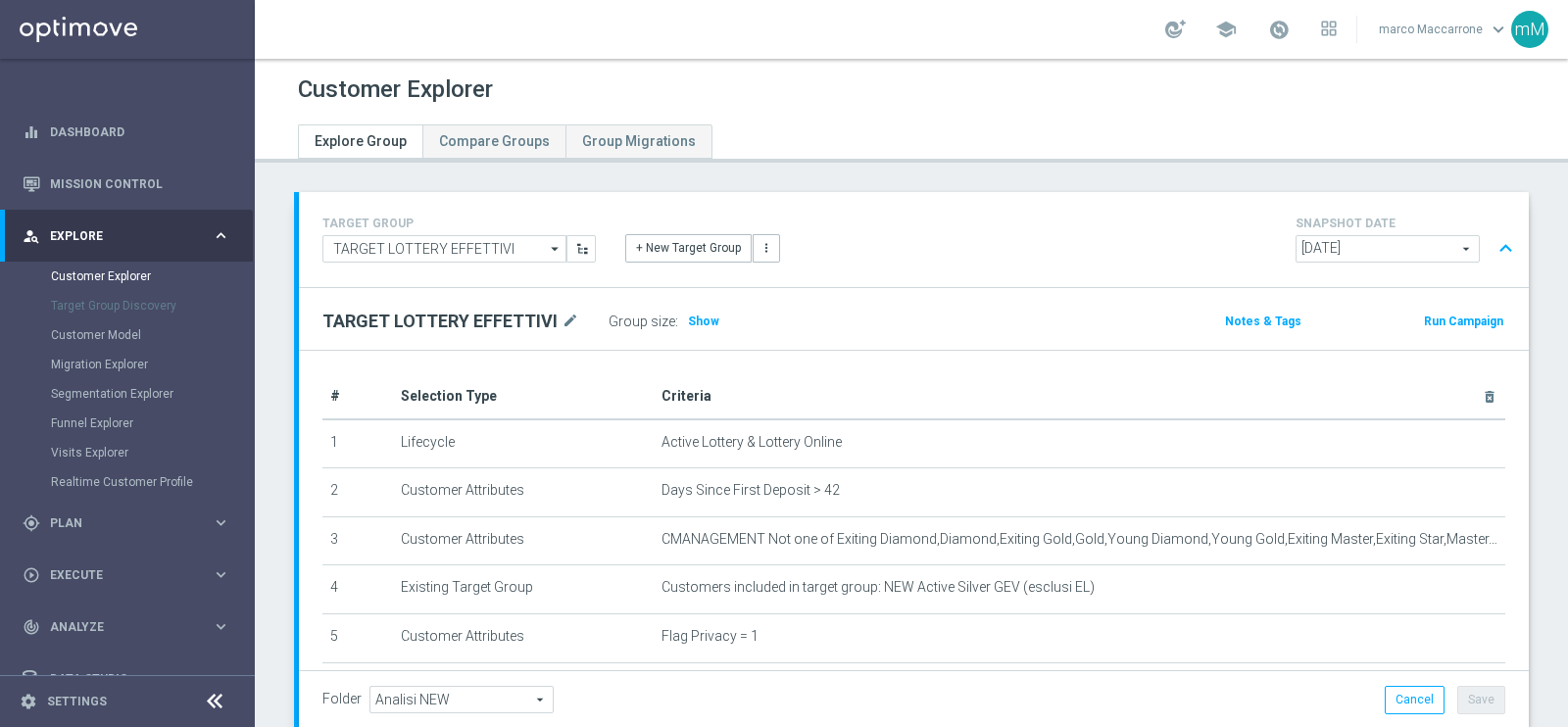 scroll, scrollTop: 0, scrollLeft: 0, axis: both 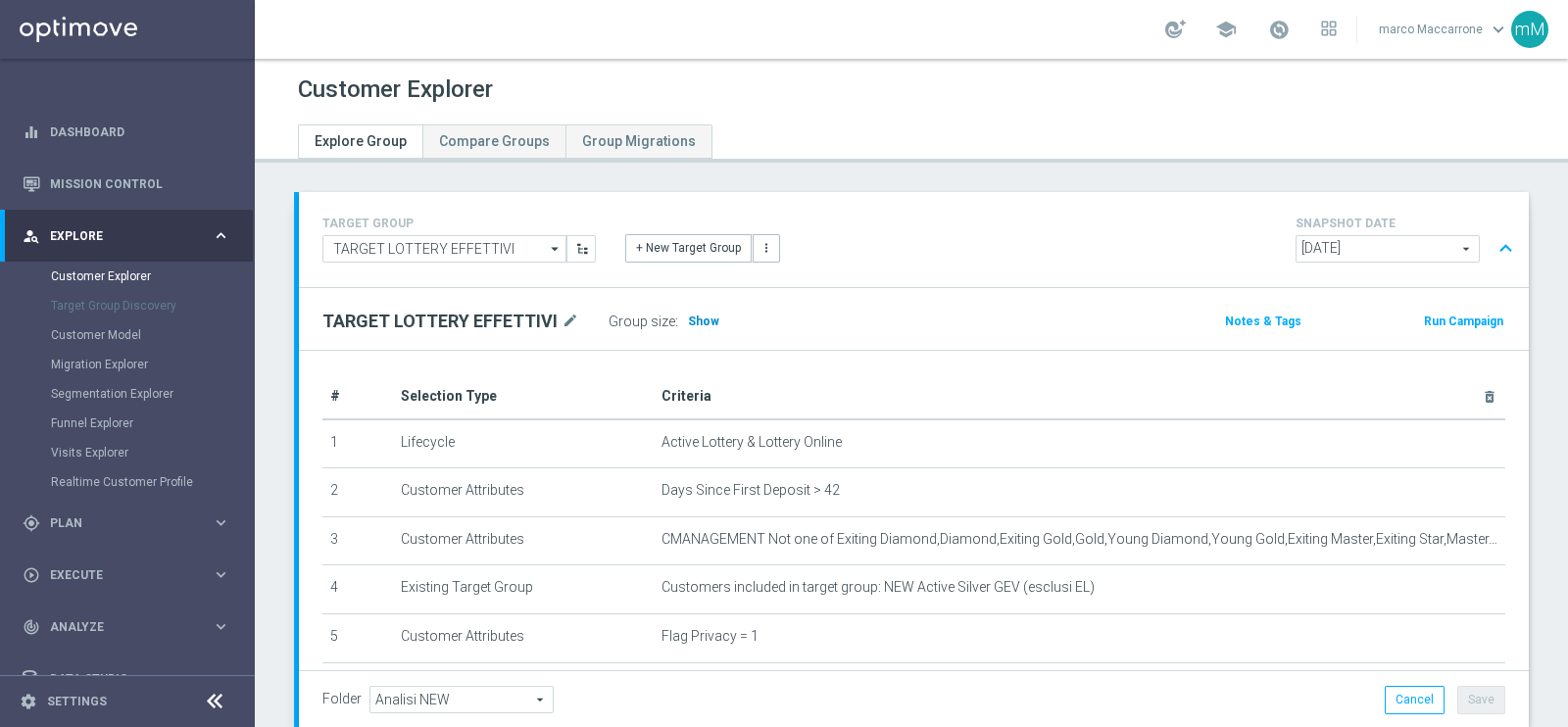 click on "Show" 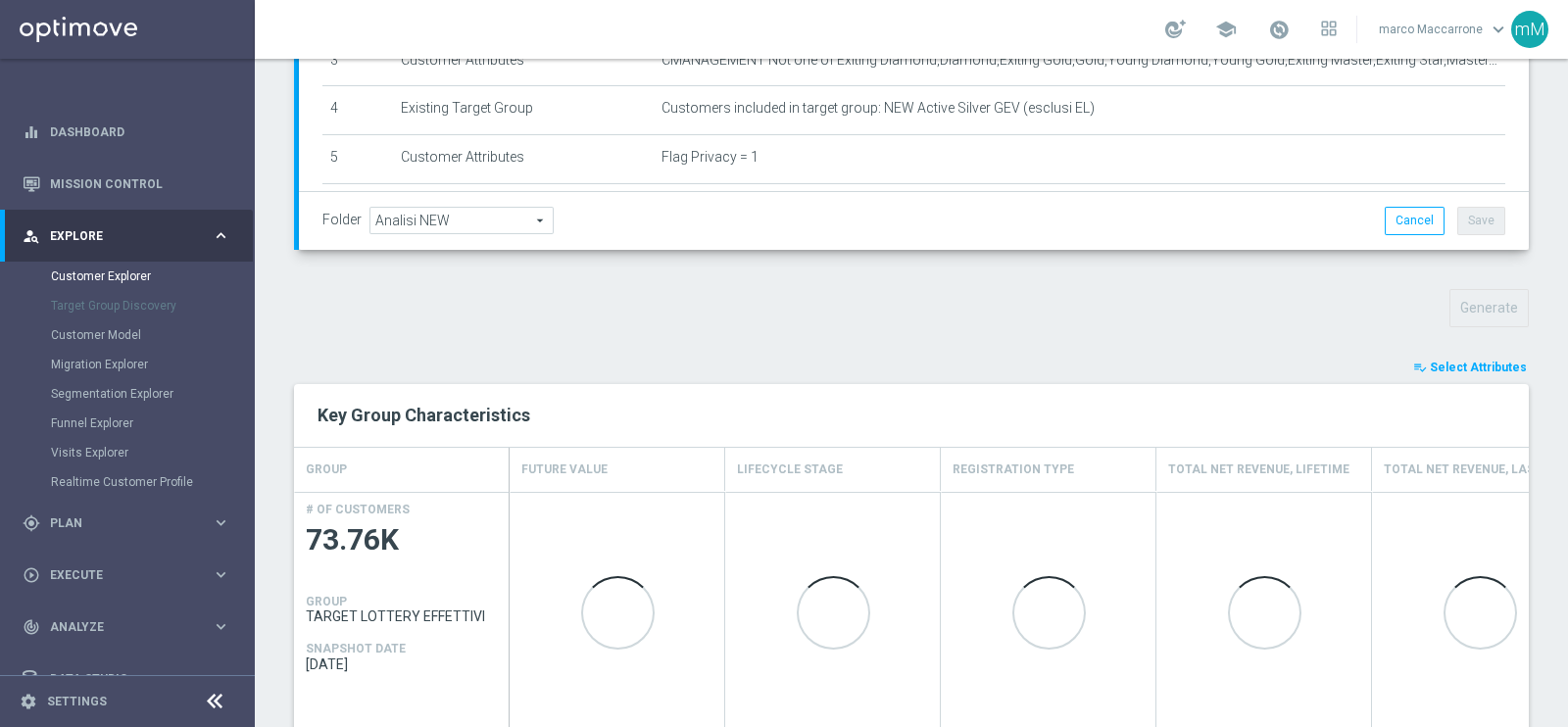 scroll, scrollTop: 691, scrollLeft: 0, axis: vertical 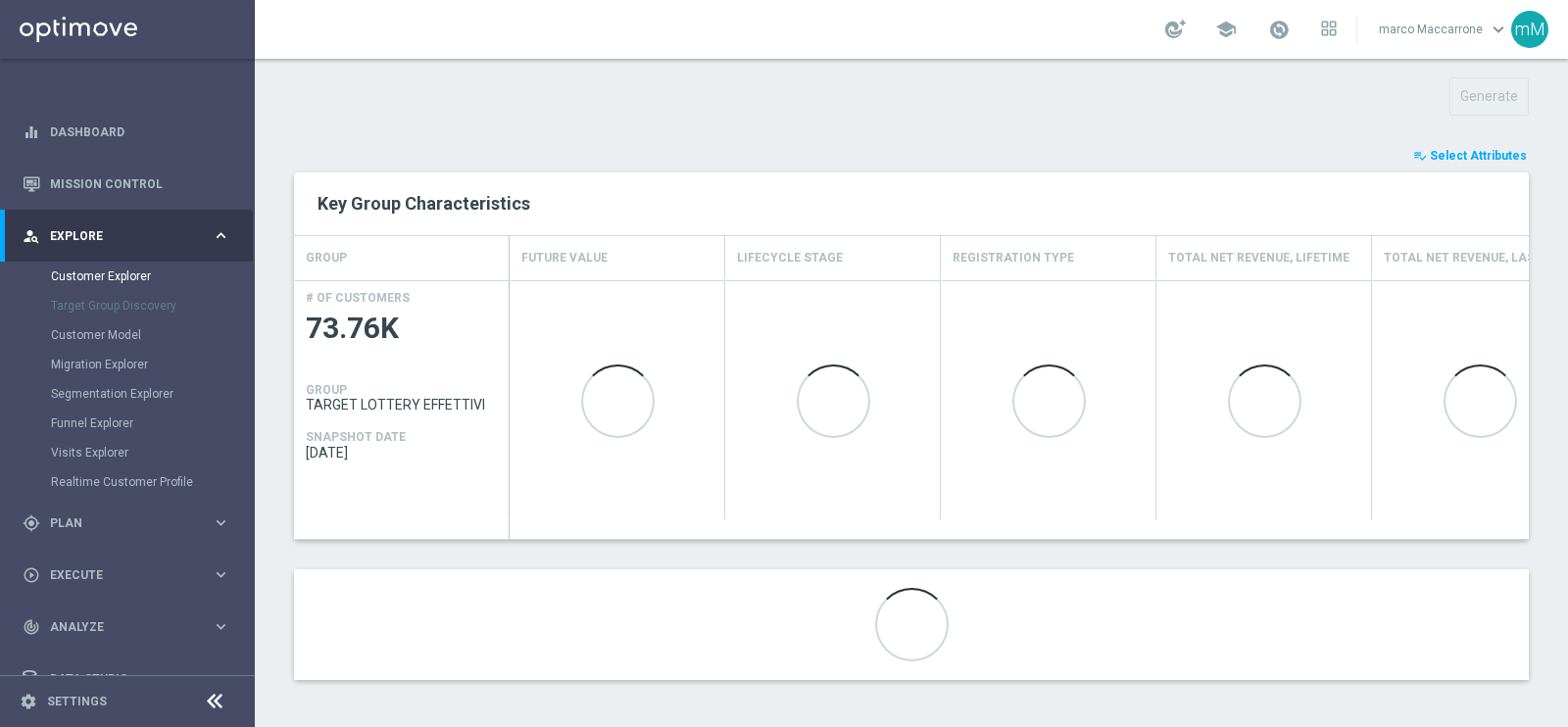 click on "Select Attributes" 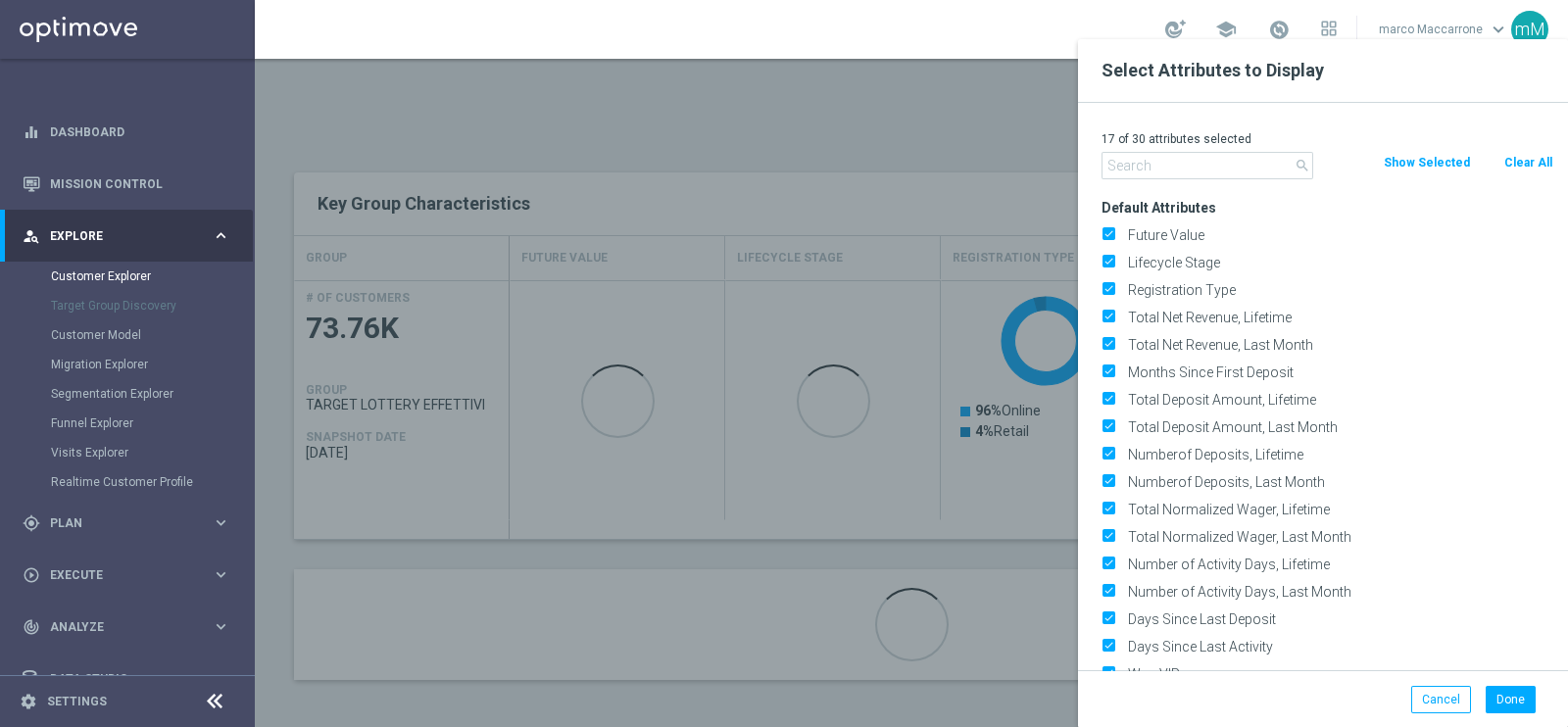 click on "Clear All" 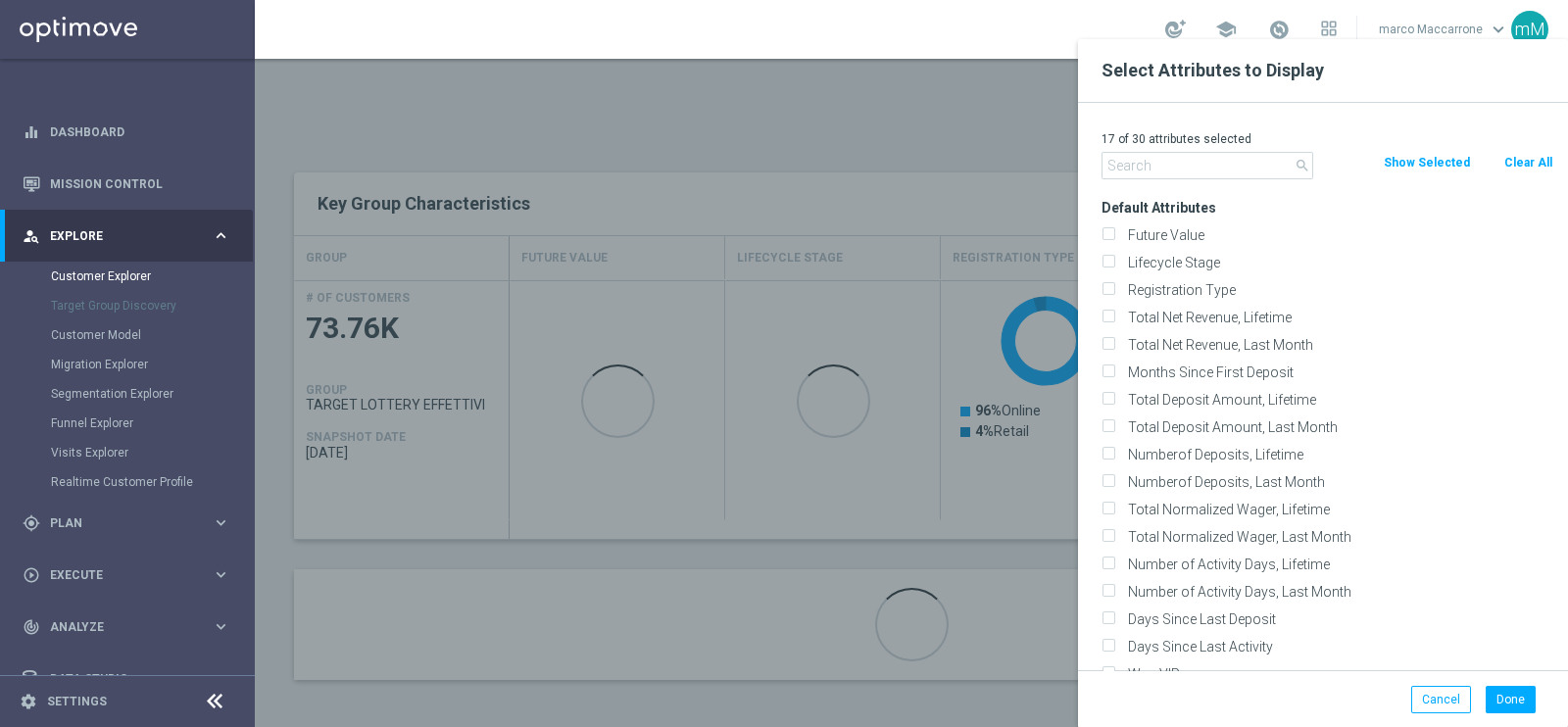 checkbox on "false" 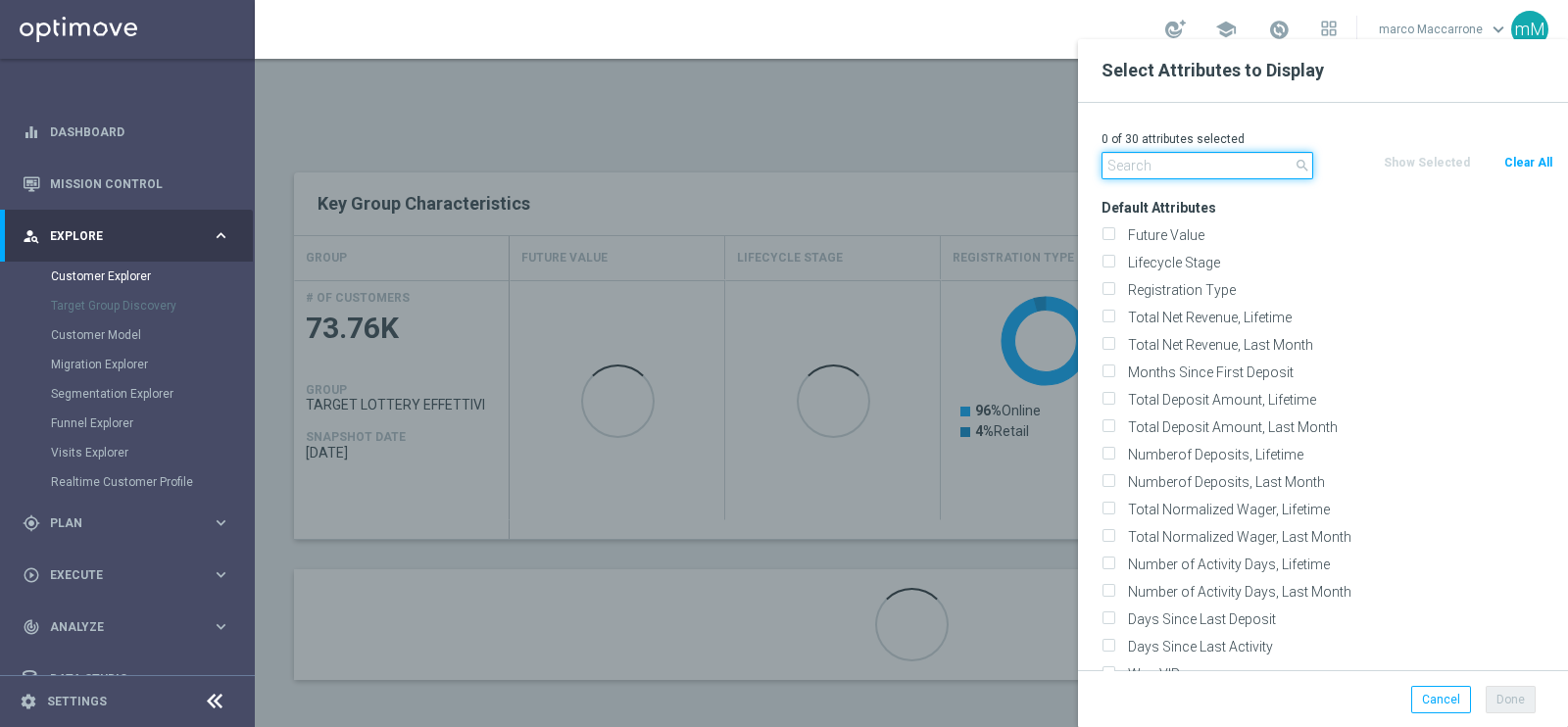 click 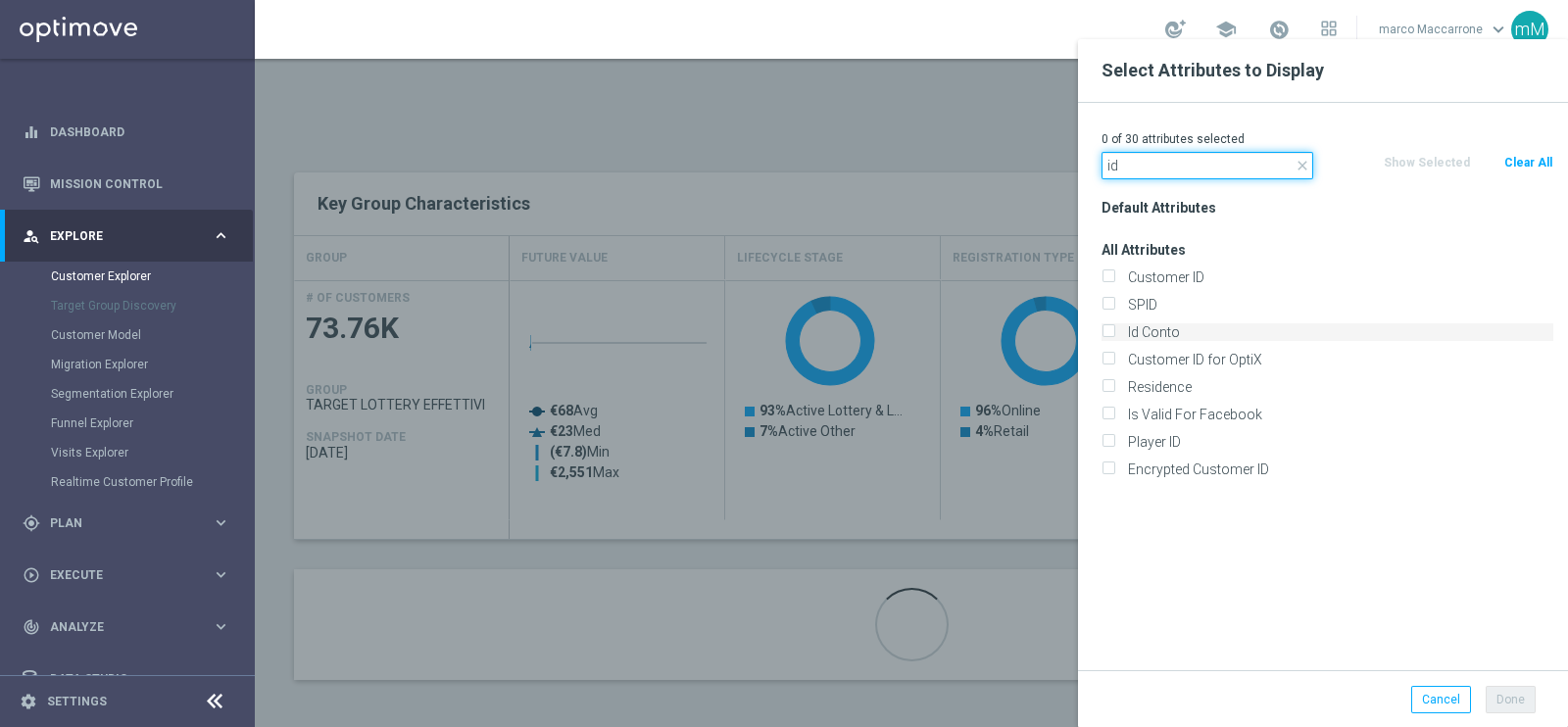 type on "id" 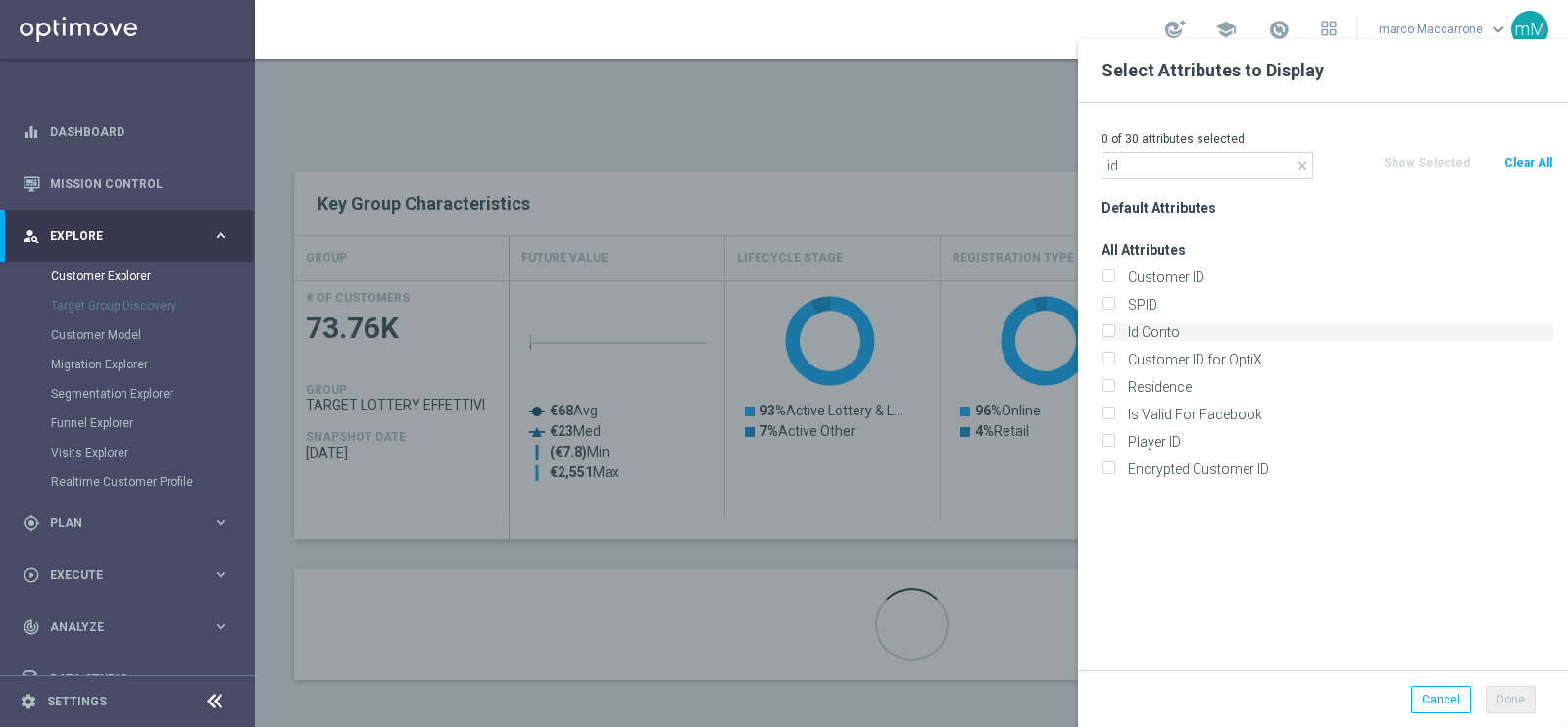 click on "Id Conto" 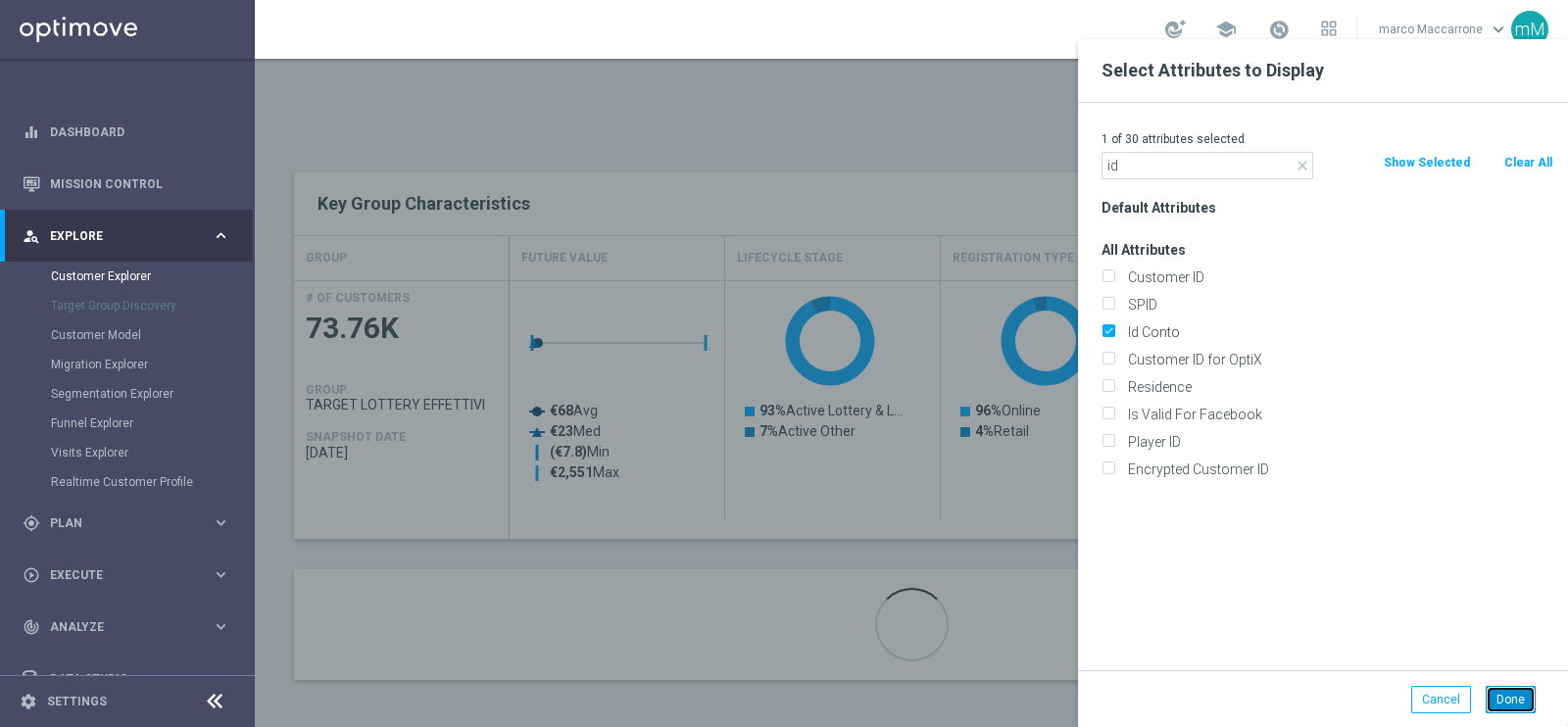 click on "Done" 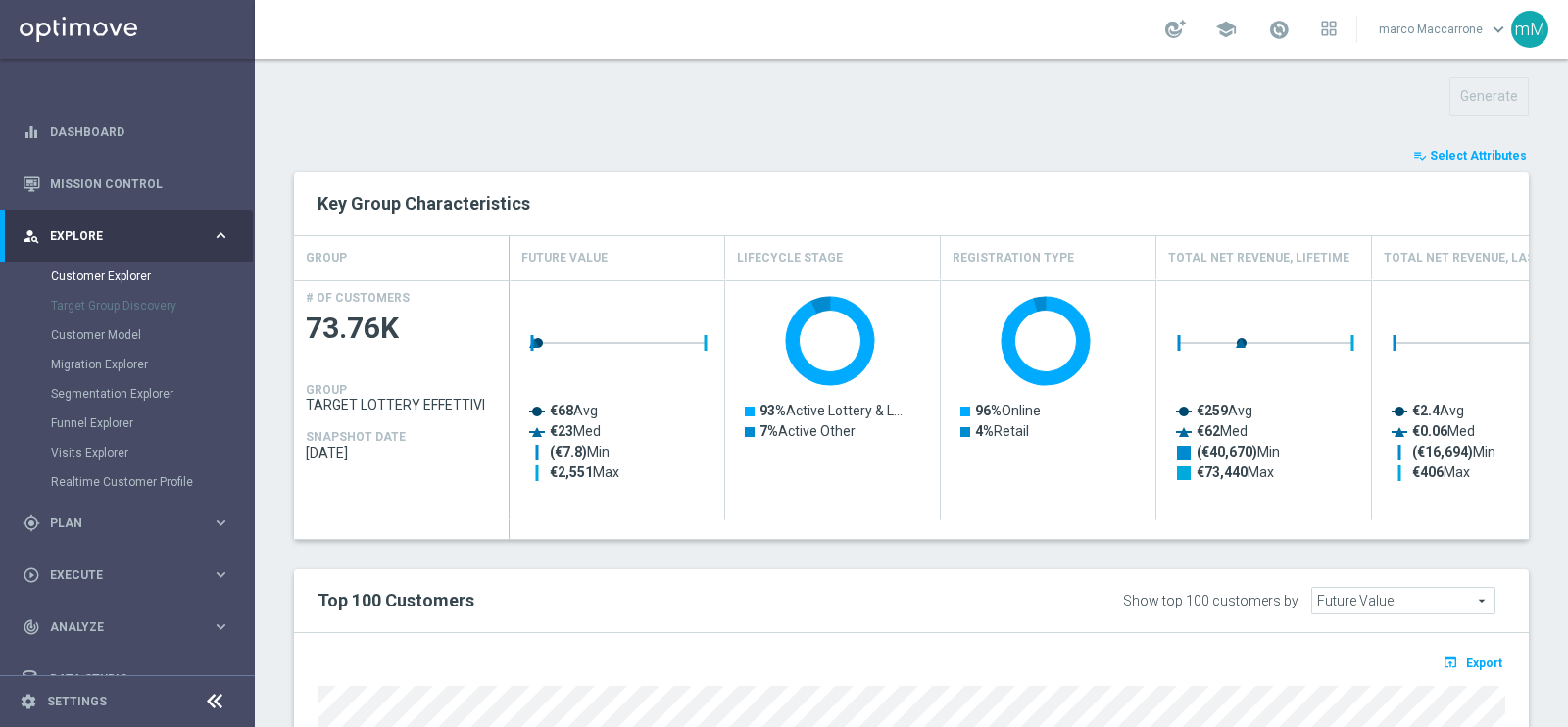 type on "Search" 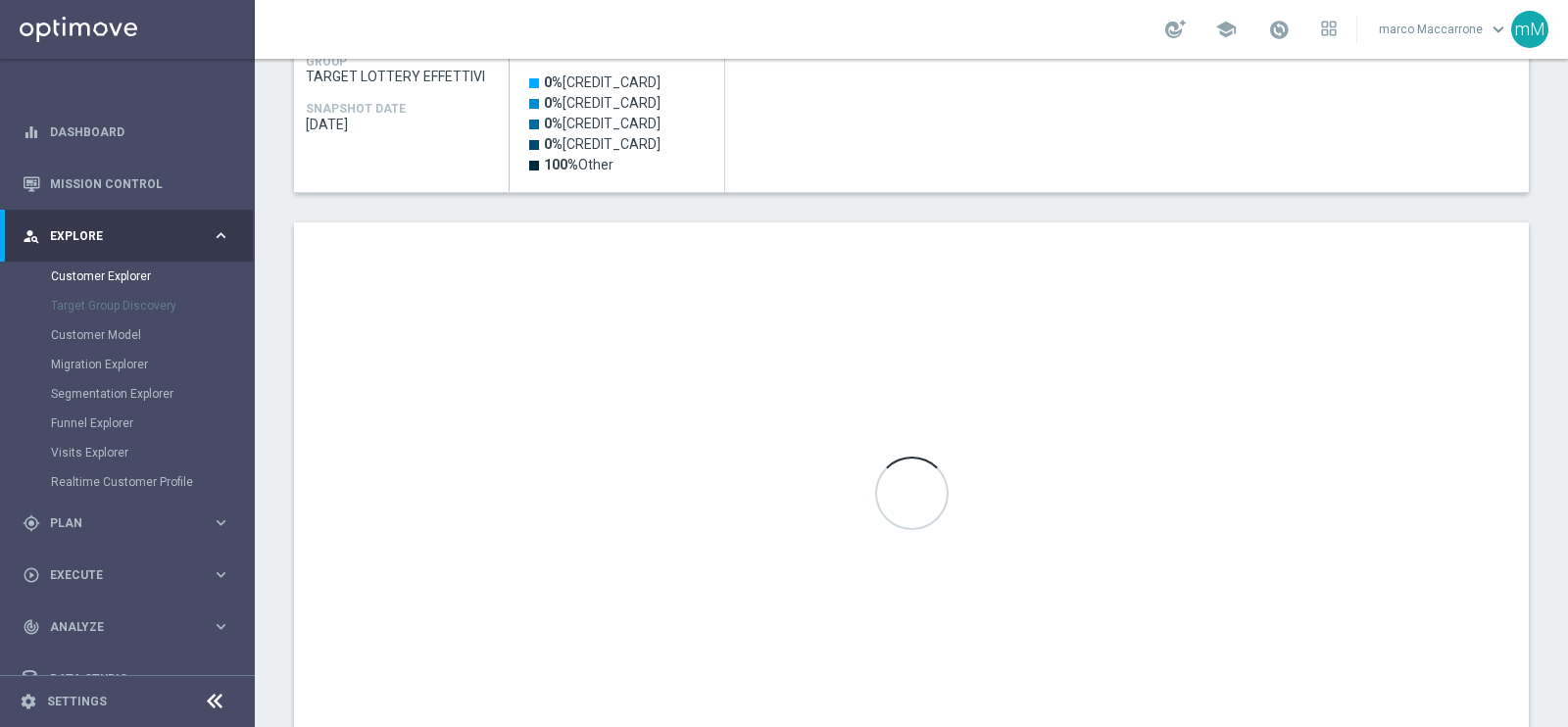 scroll, scrollTop: 1102, scrollLeft: 0, axis: vertical 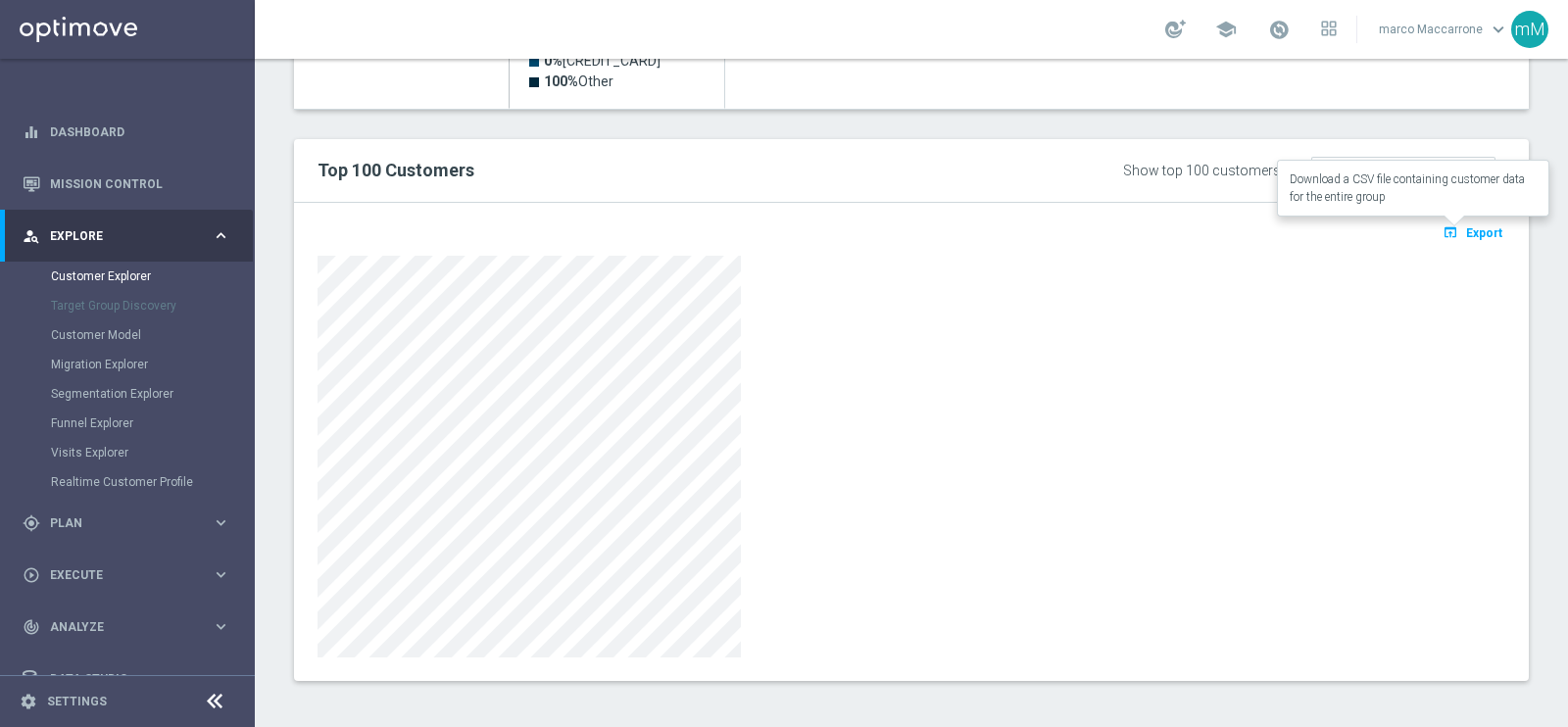 click on "Export" 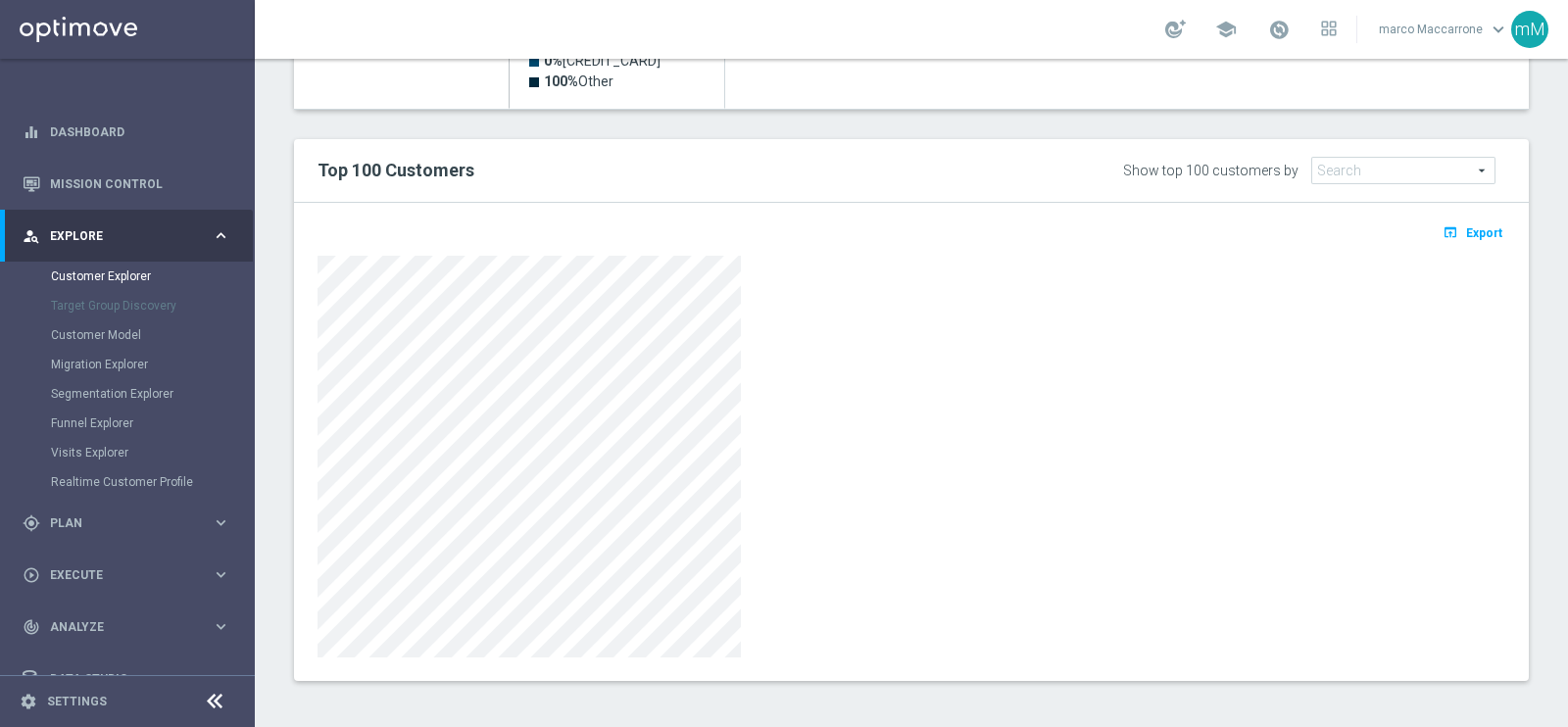 click 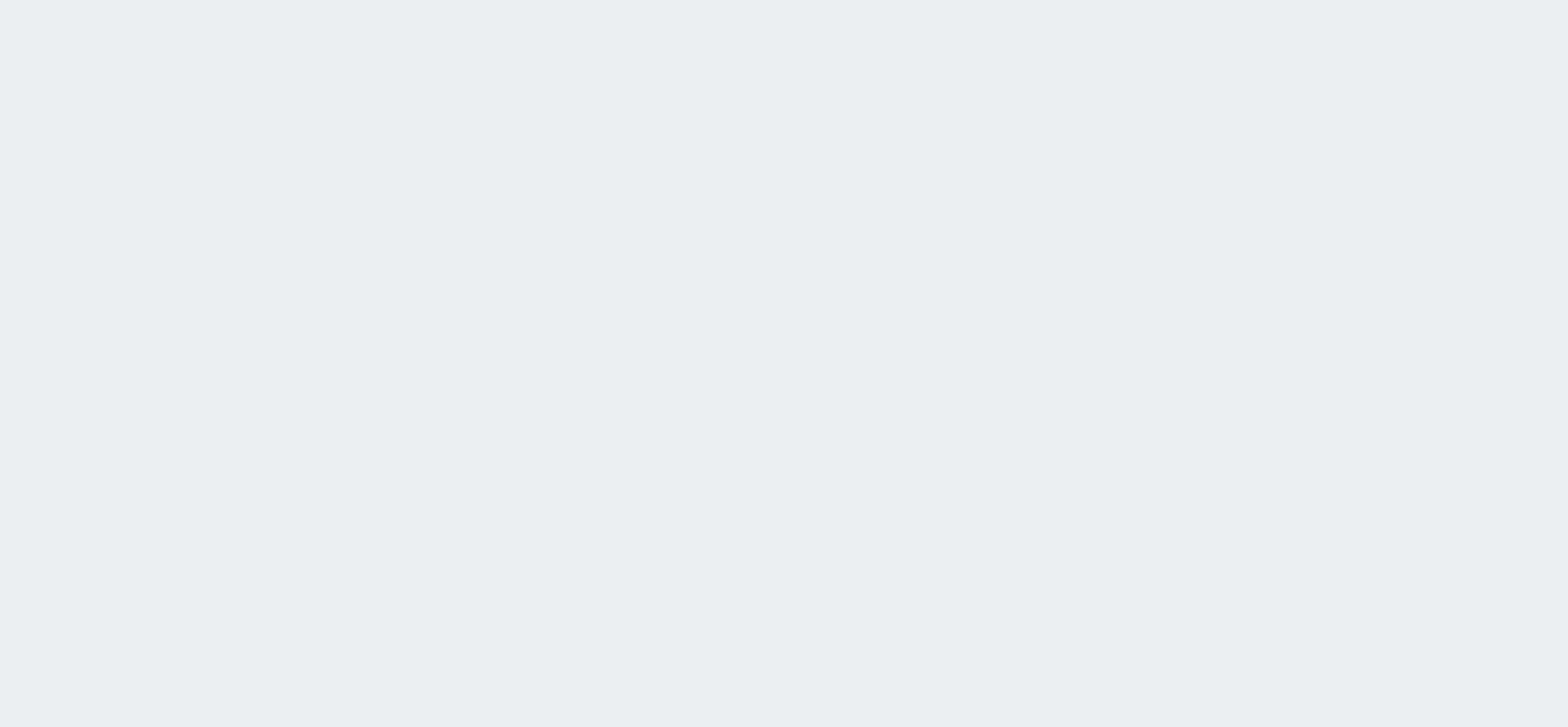 scroll, scrollTop: 0, scrollLeft: 0, axis: both 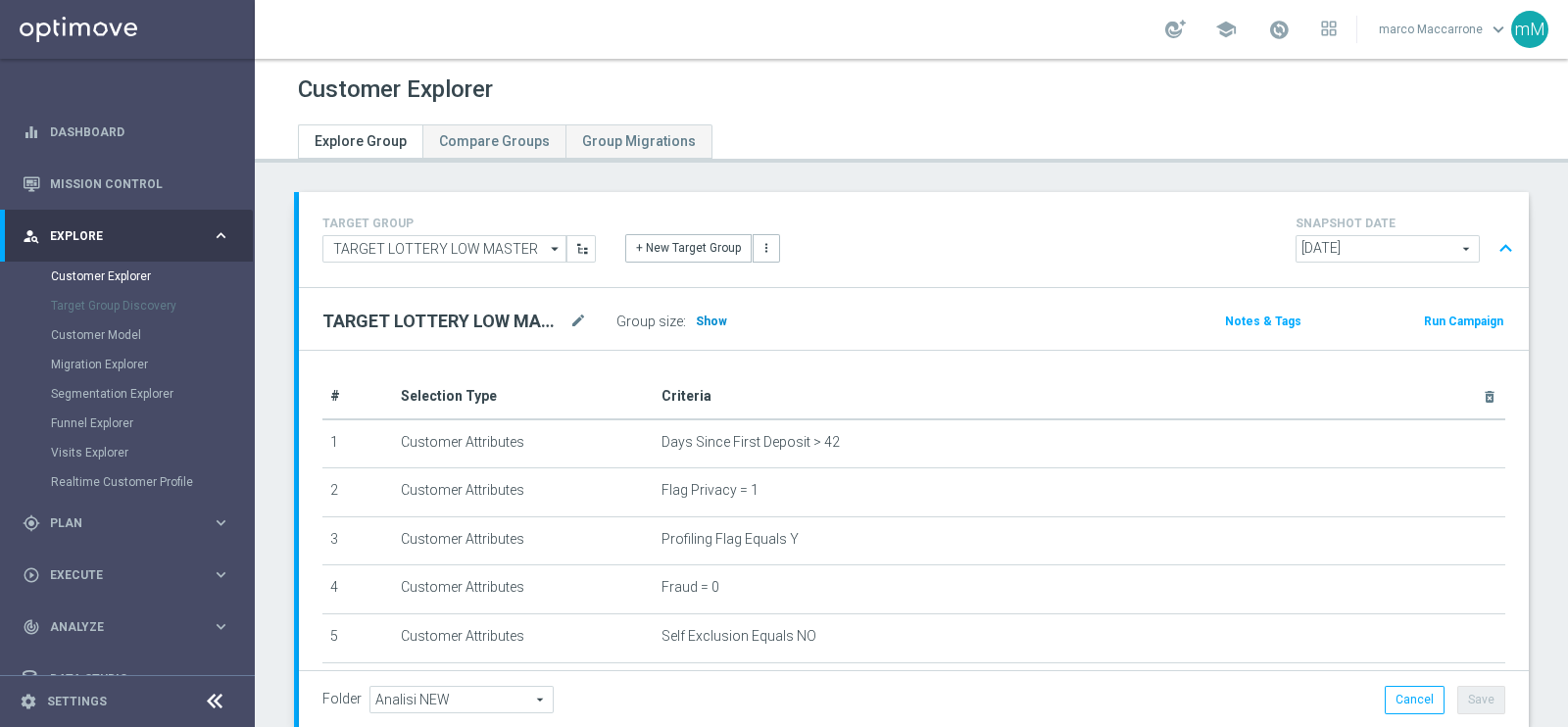 click on "Show" 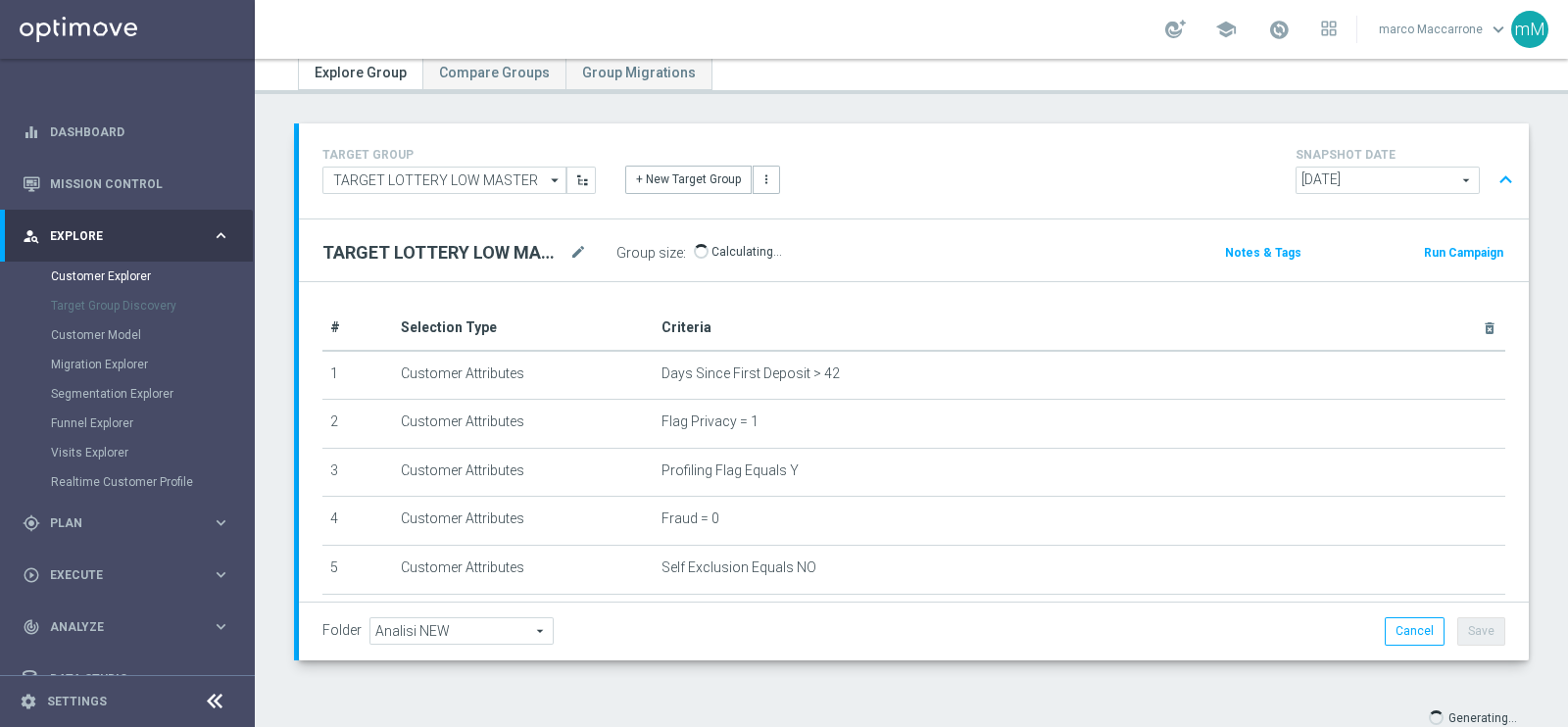 scroll, scrollTop: 123, scrollLeft: 0, axis: vertical 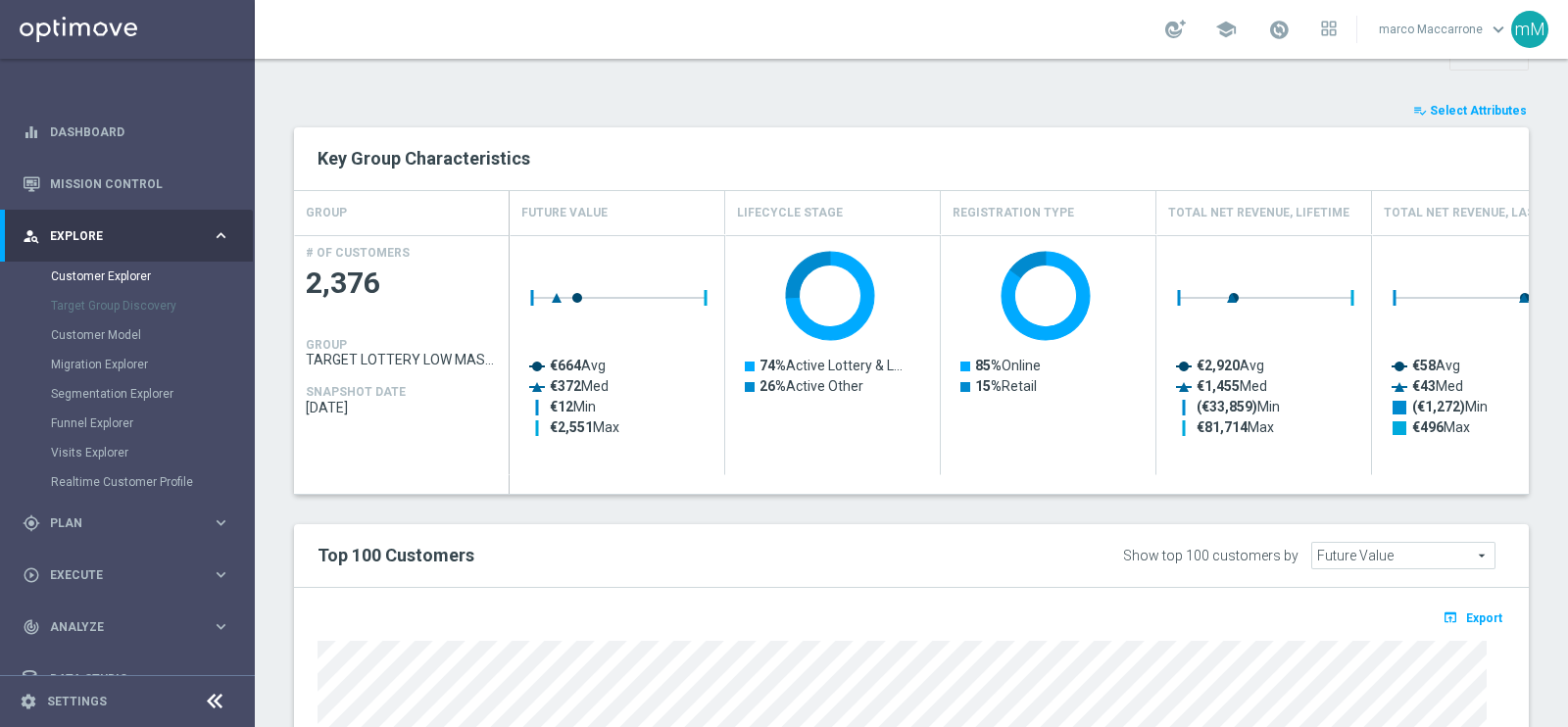 click on "Select Attributes" 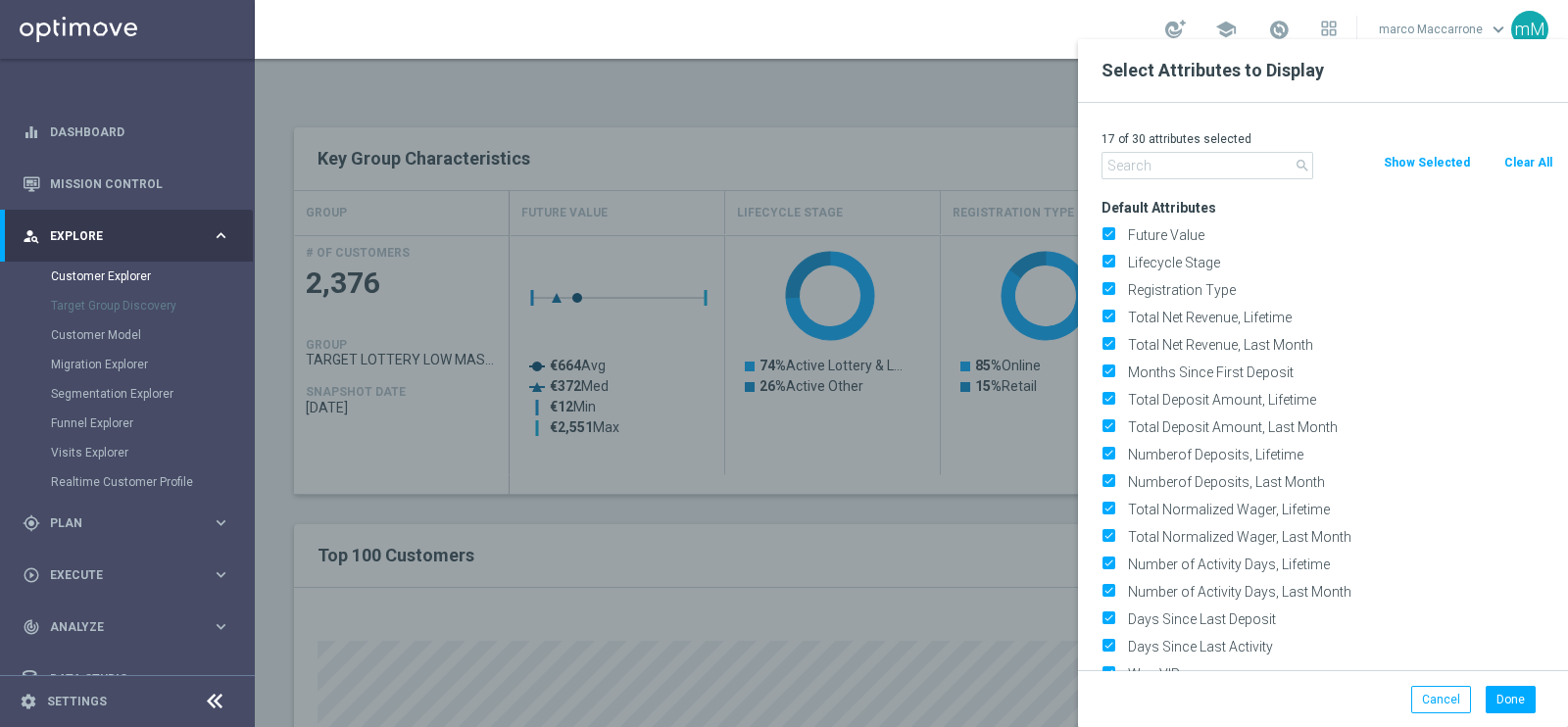 click on "Clear All" 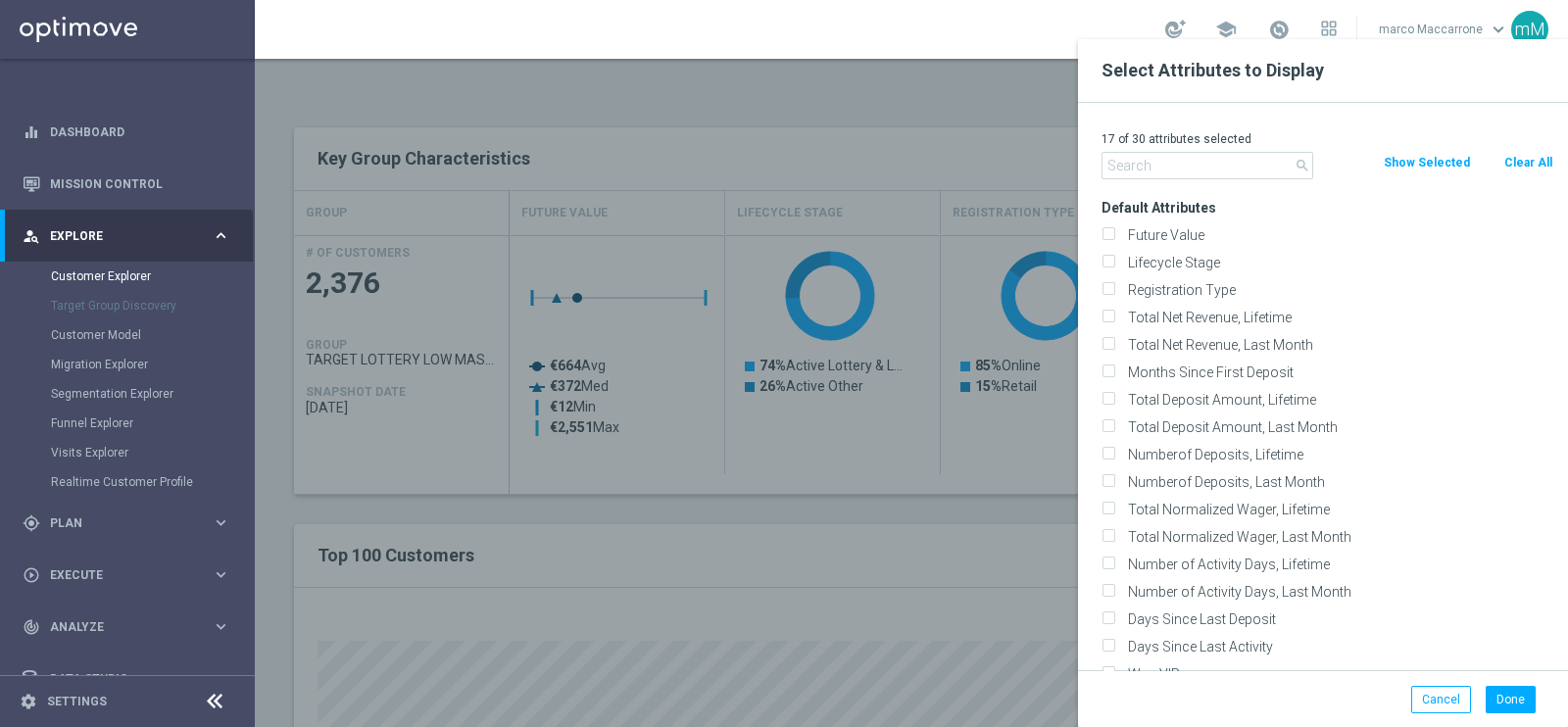 checkbox on "false" 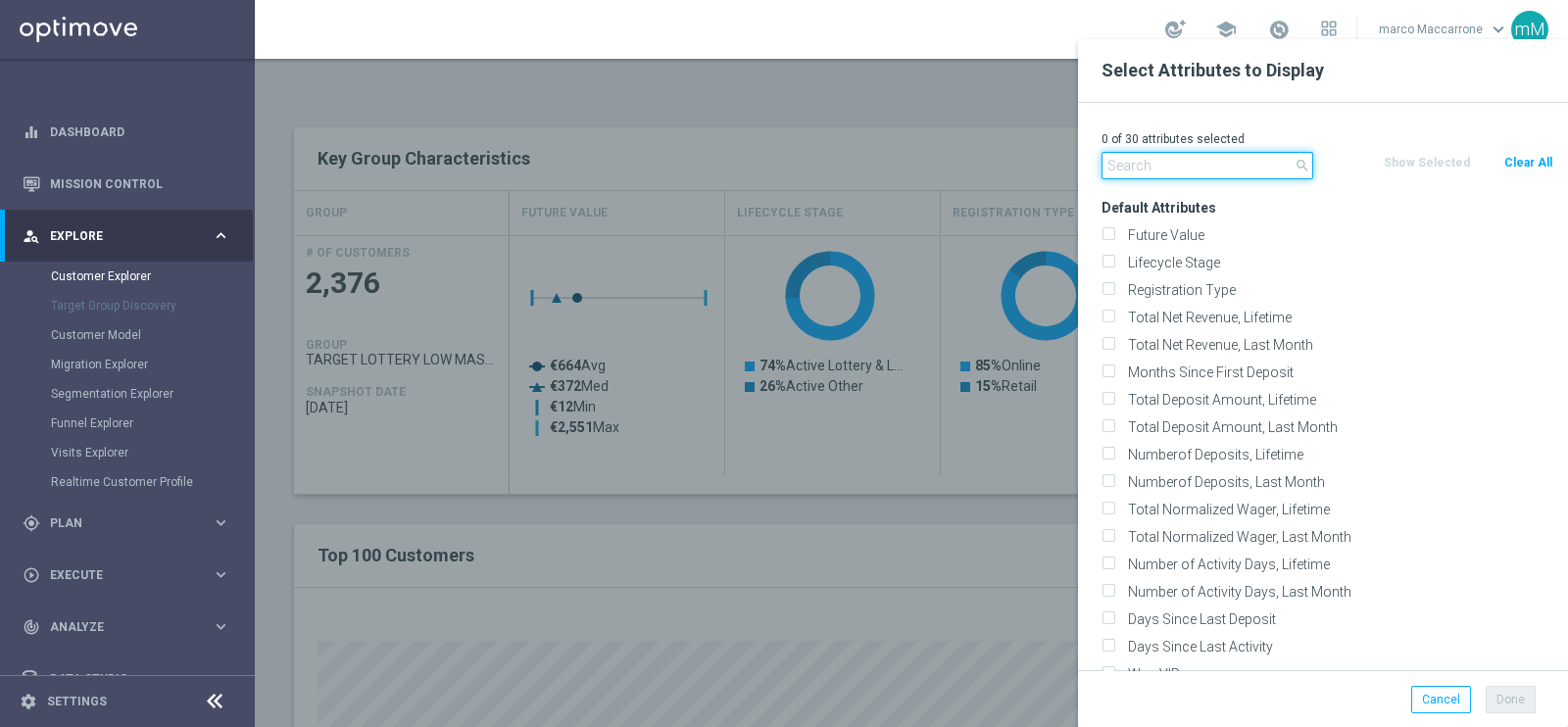 click 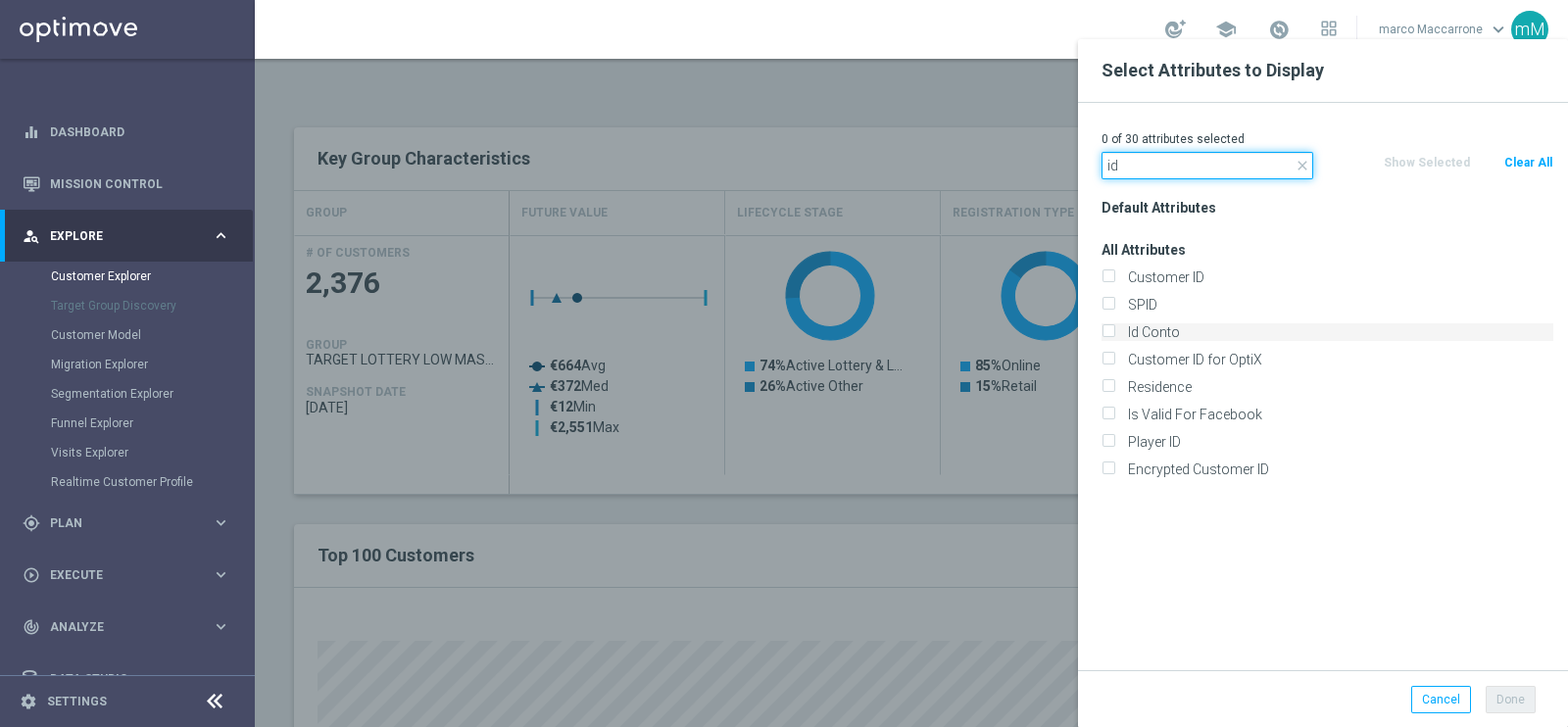 type on "id" 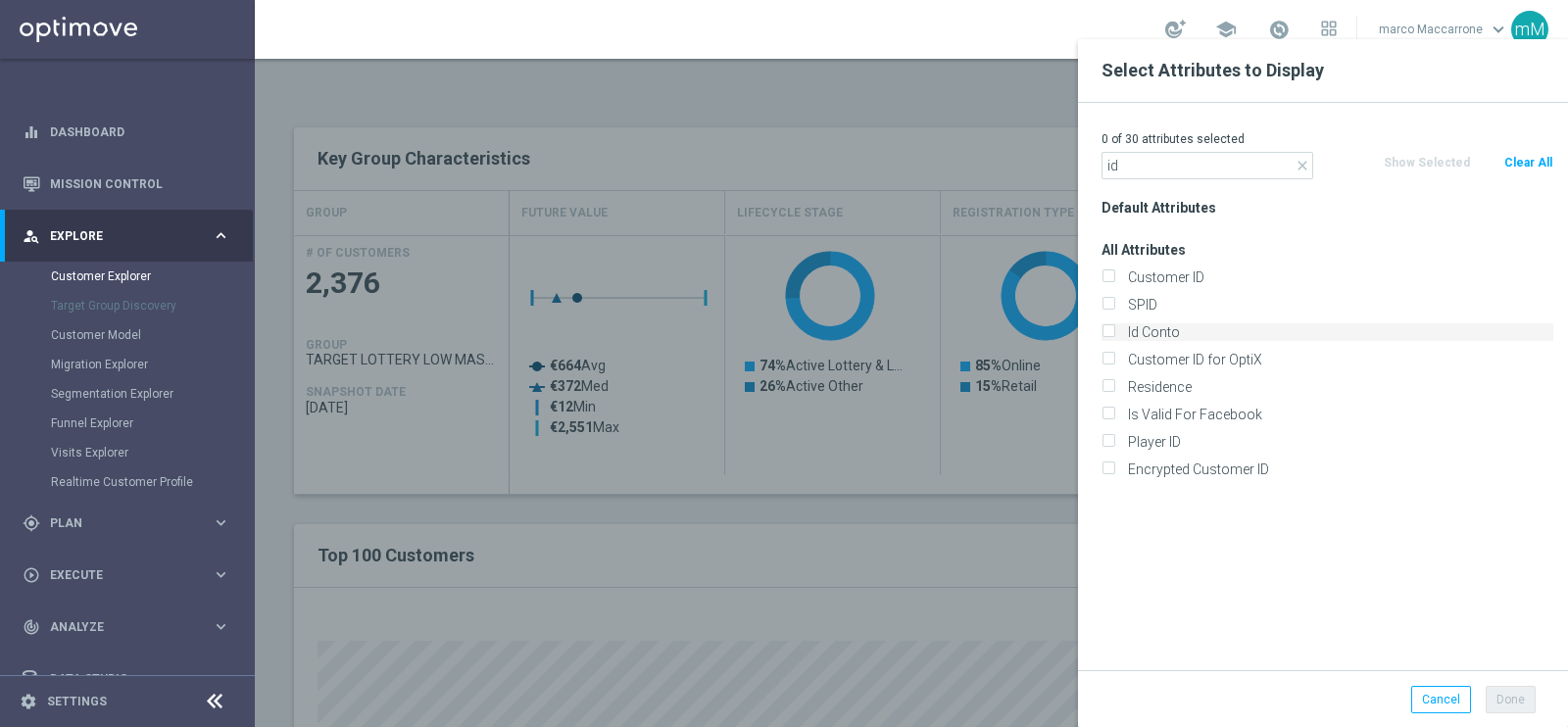 click on "Id Conto" 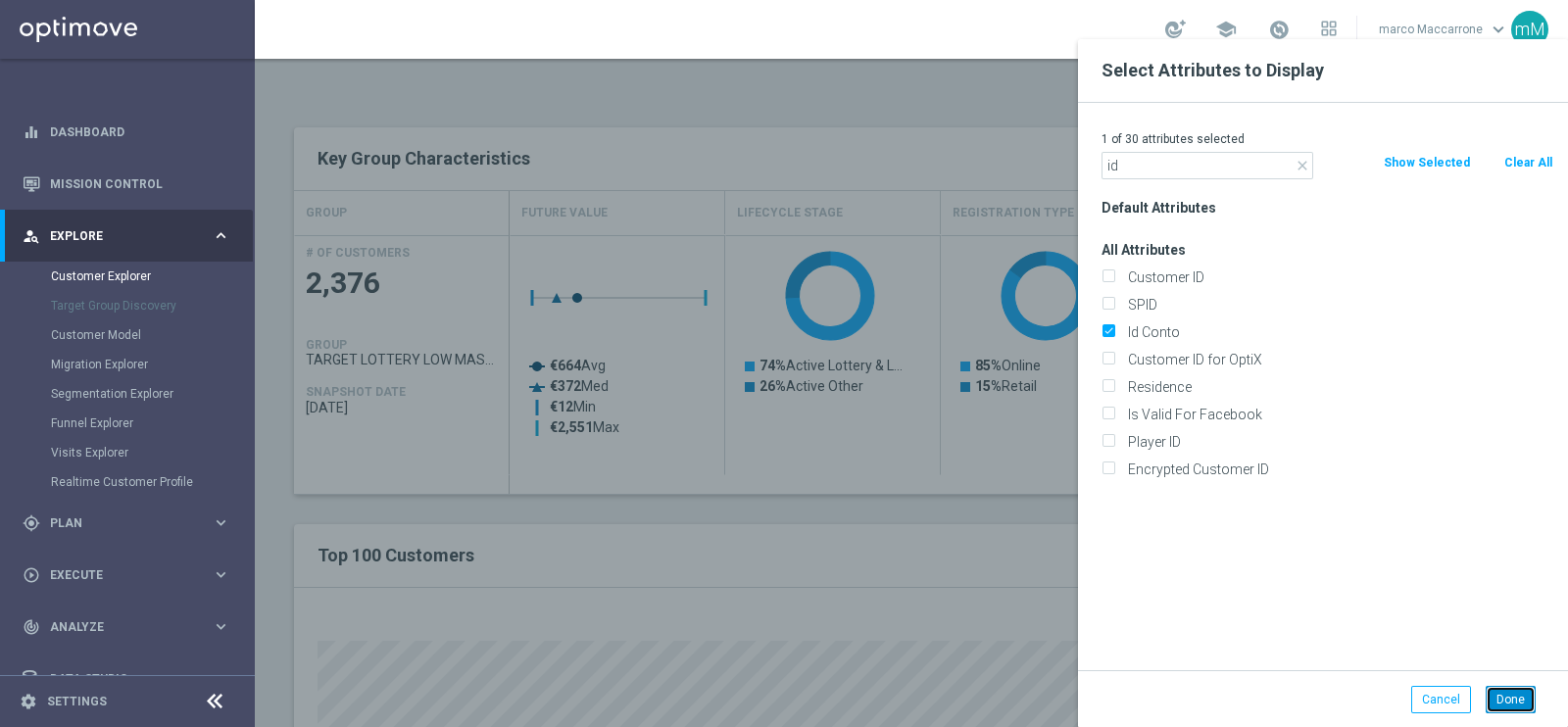 click on "Done" 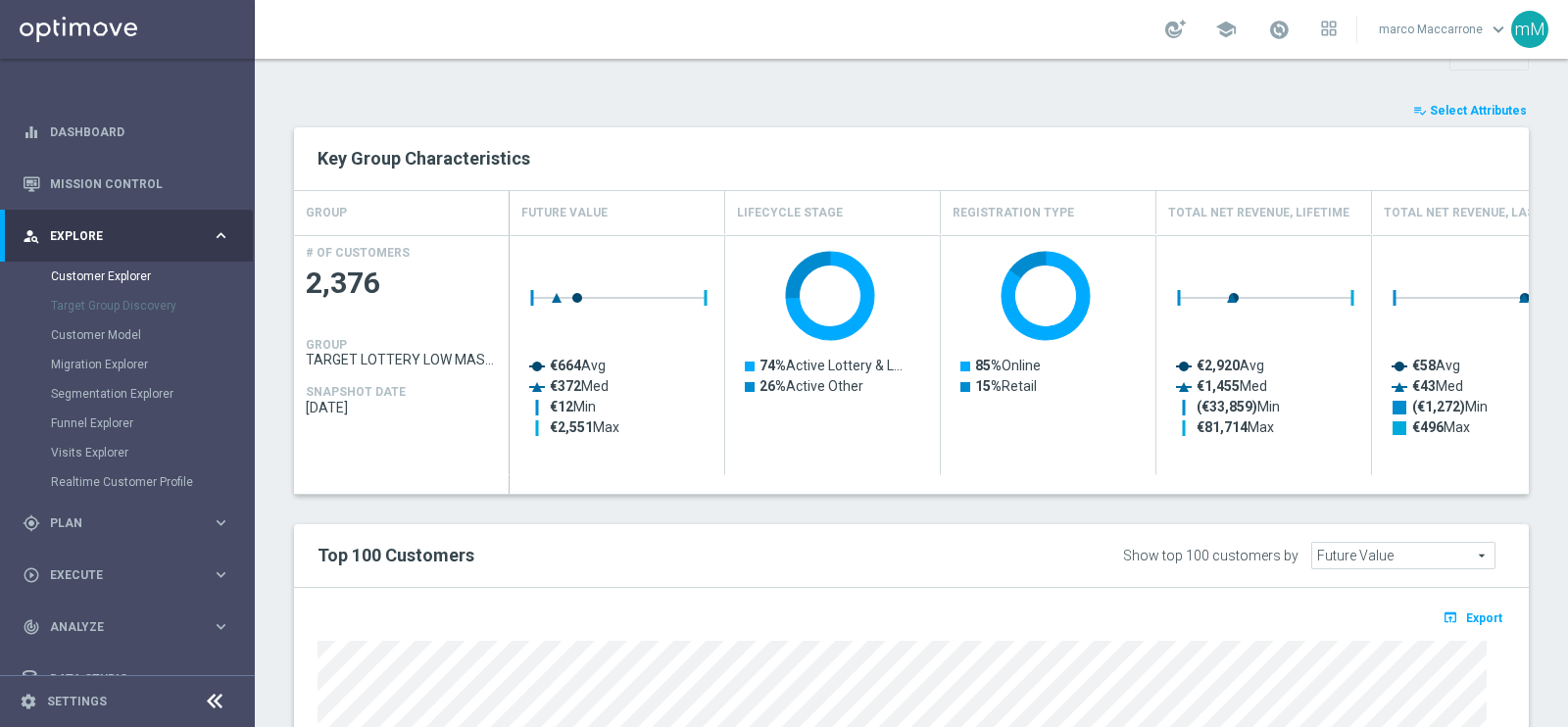 type on "Search" 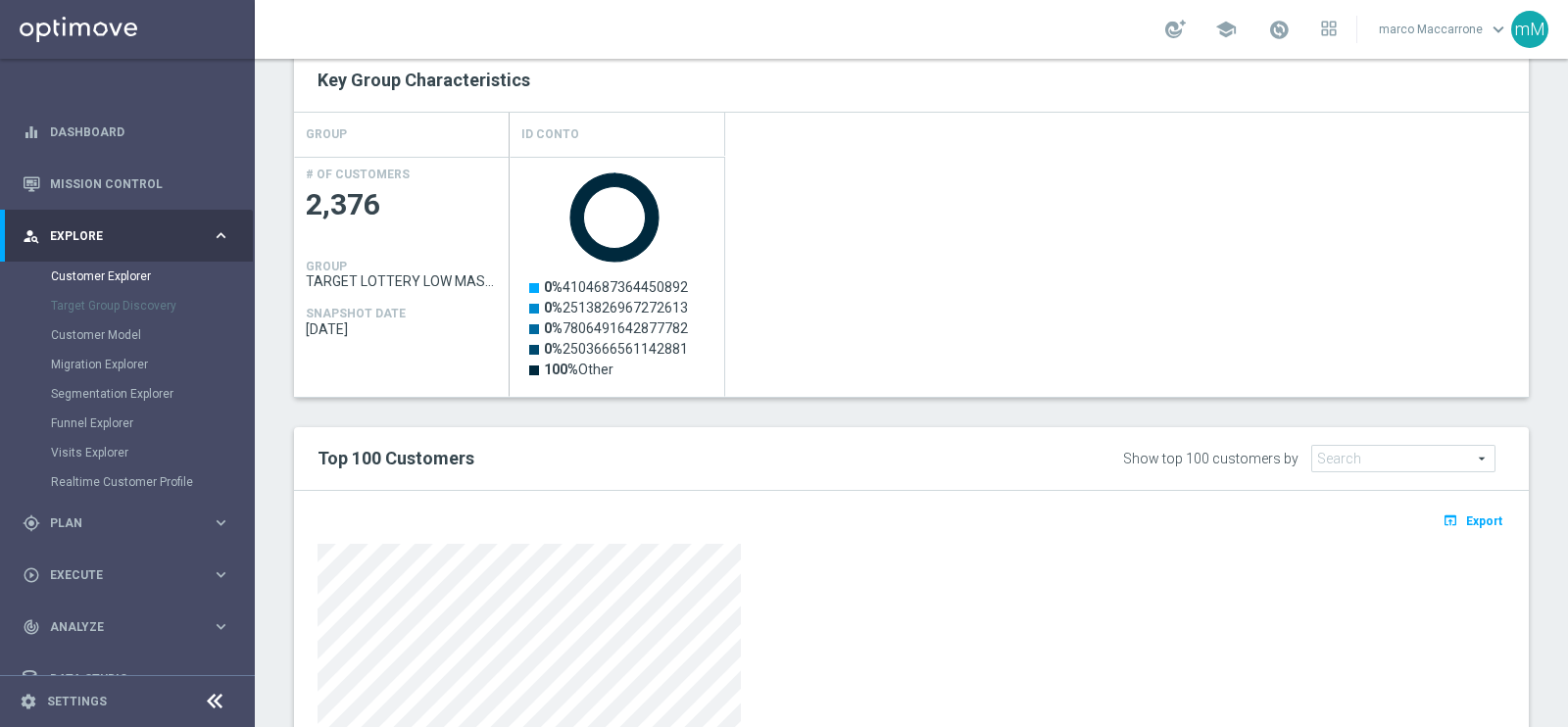 scroll, scrollTop: 858, scrollLeft: 0, axis: vertical 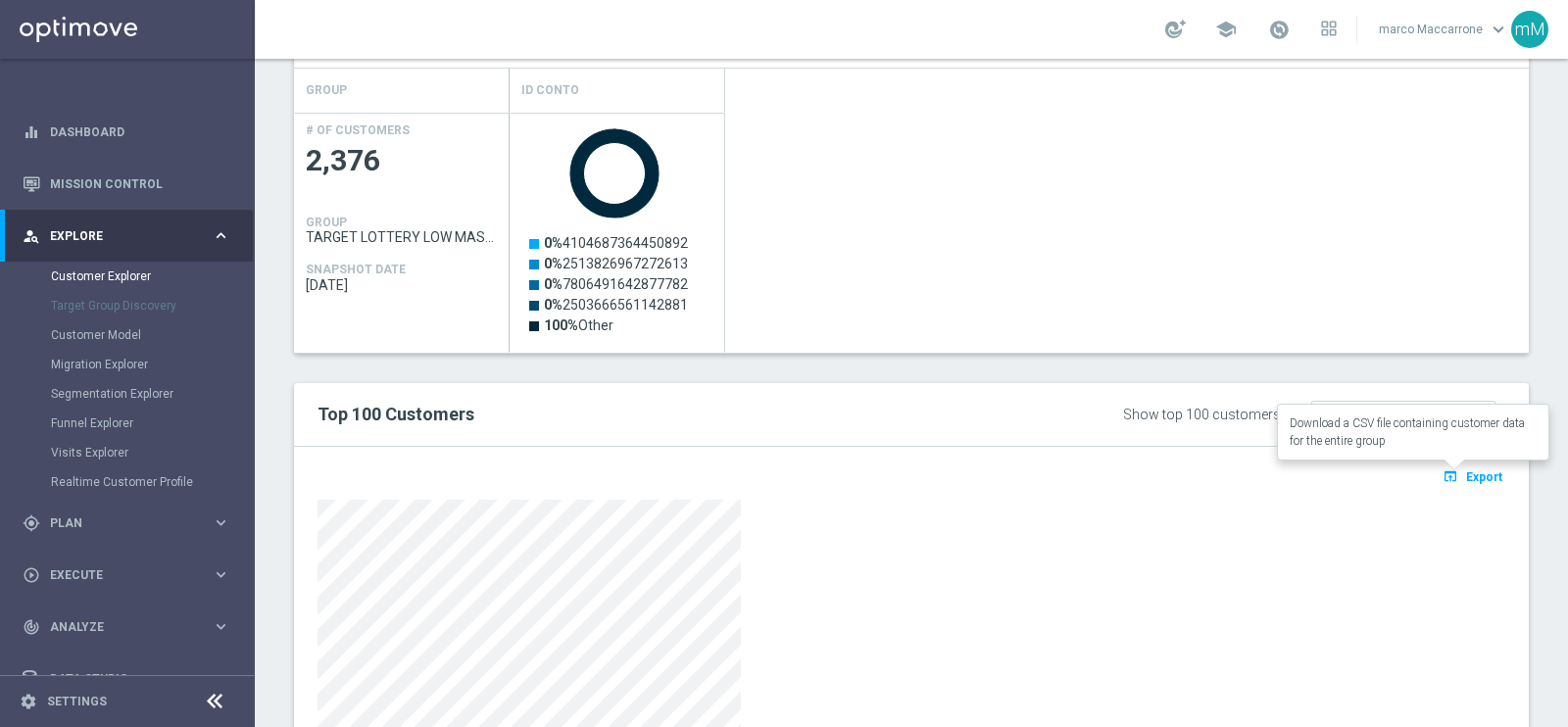 click on "Export" 